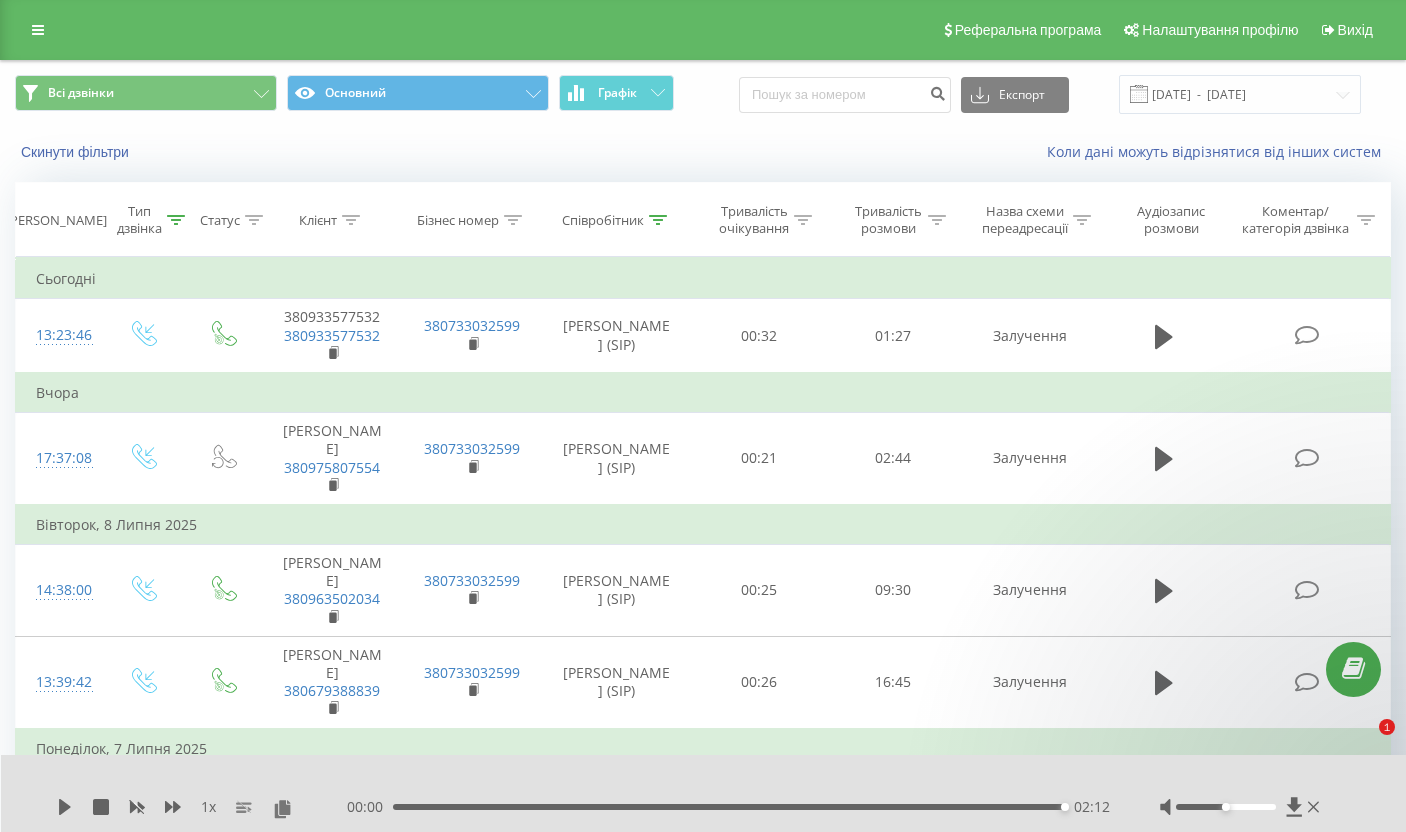scroll, scrollTop: 308, scrollLeft: 0, axis: vertical 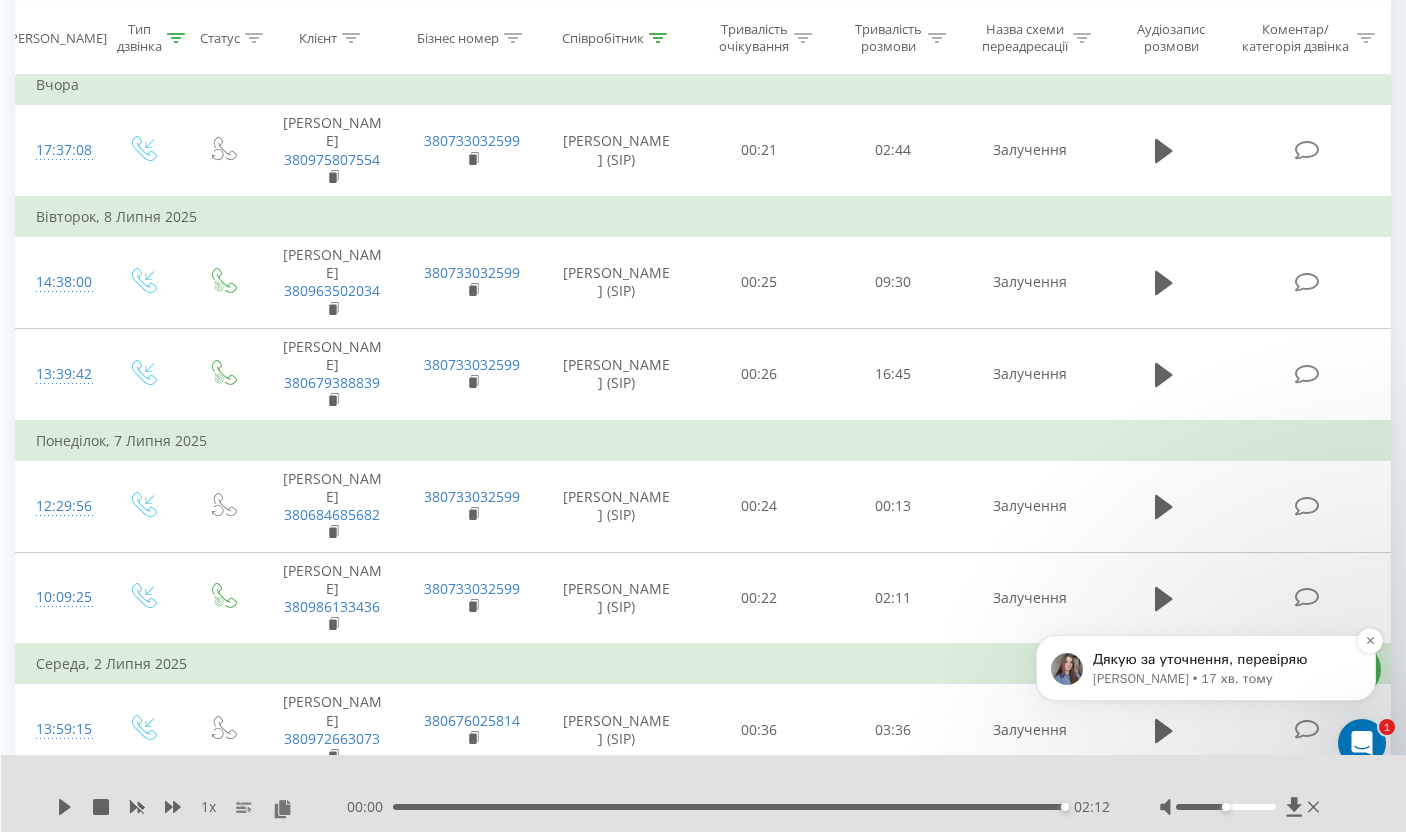 click at bounding box center (1067, 669) 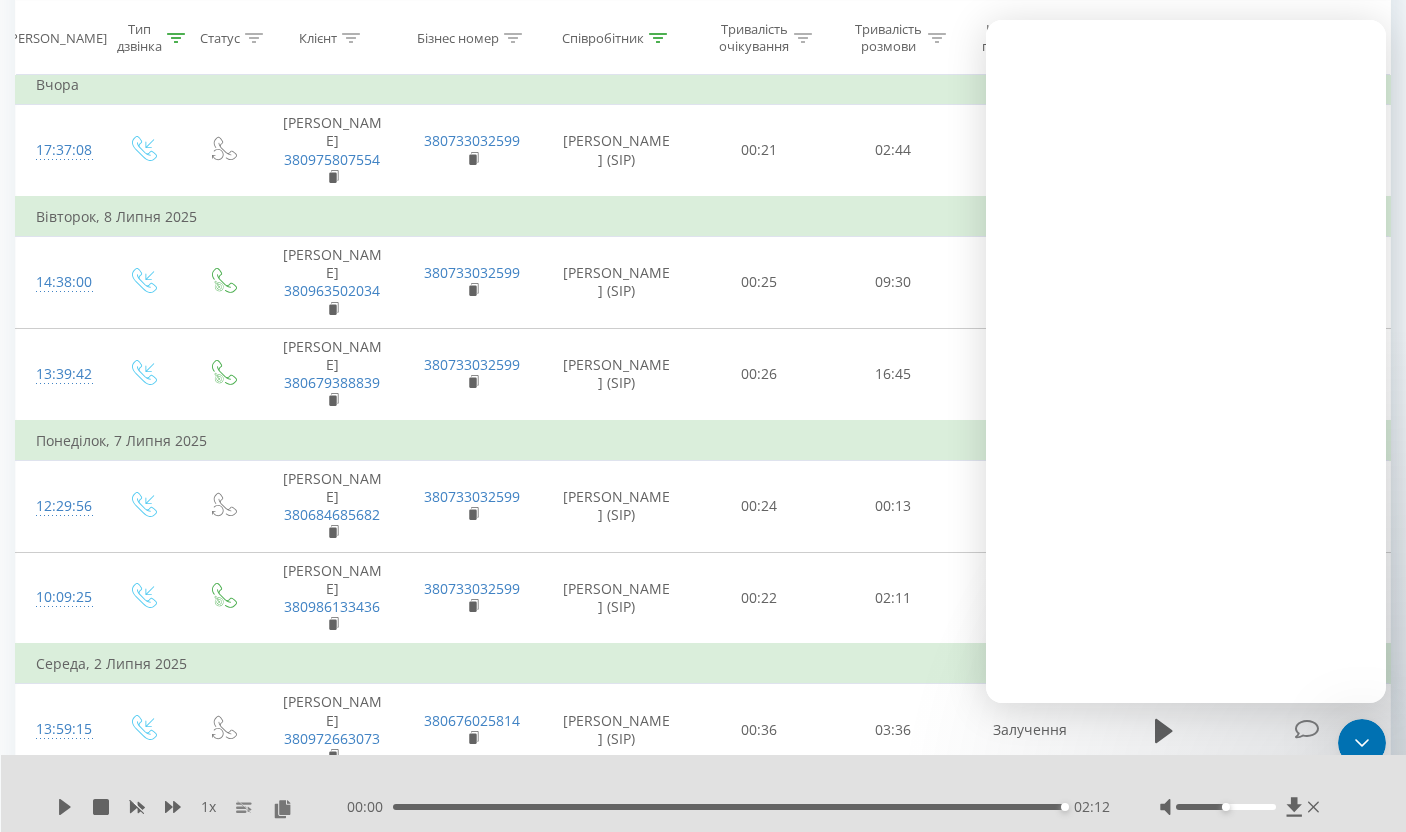 scroll, scrollTop: 0, scrollLeft: 0, axis: both 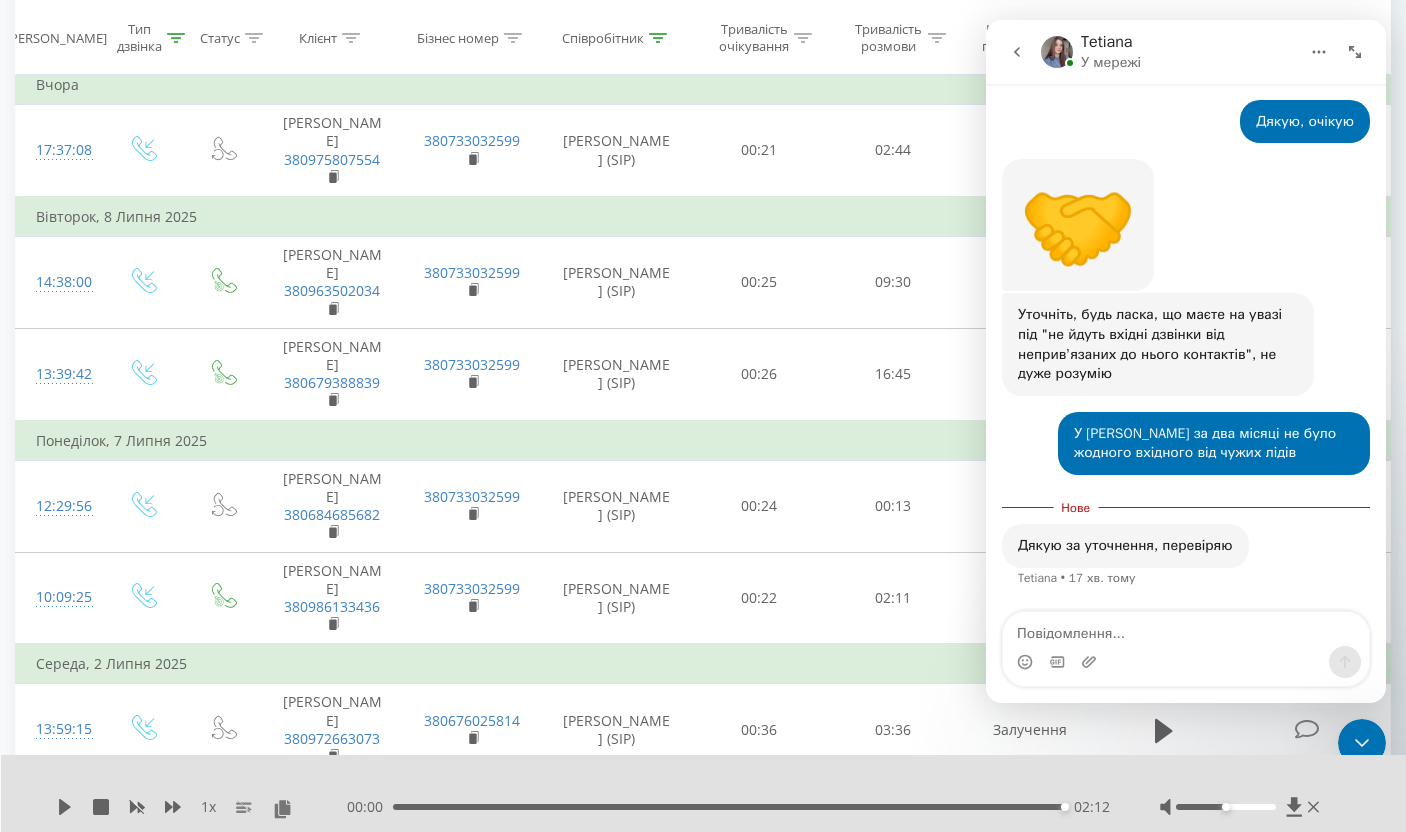 click at bounding box center (1057, 52) 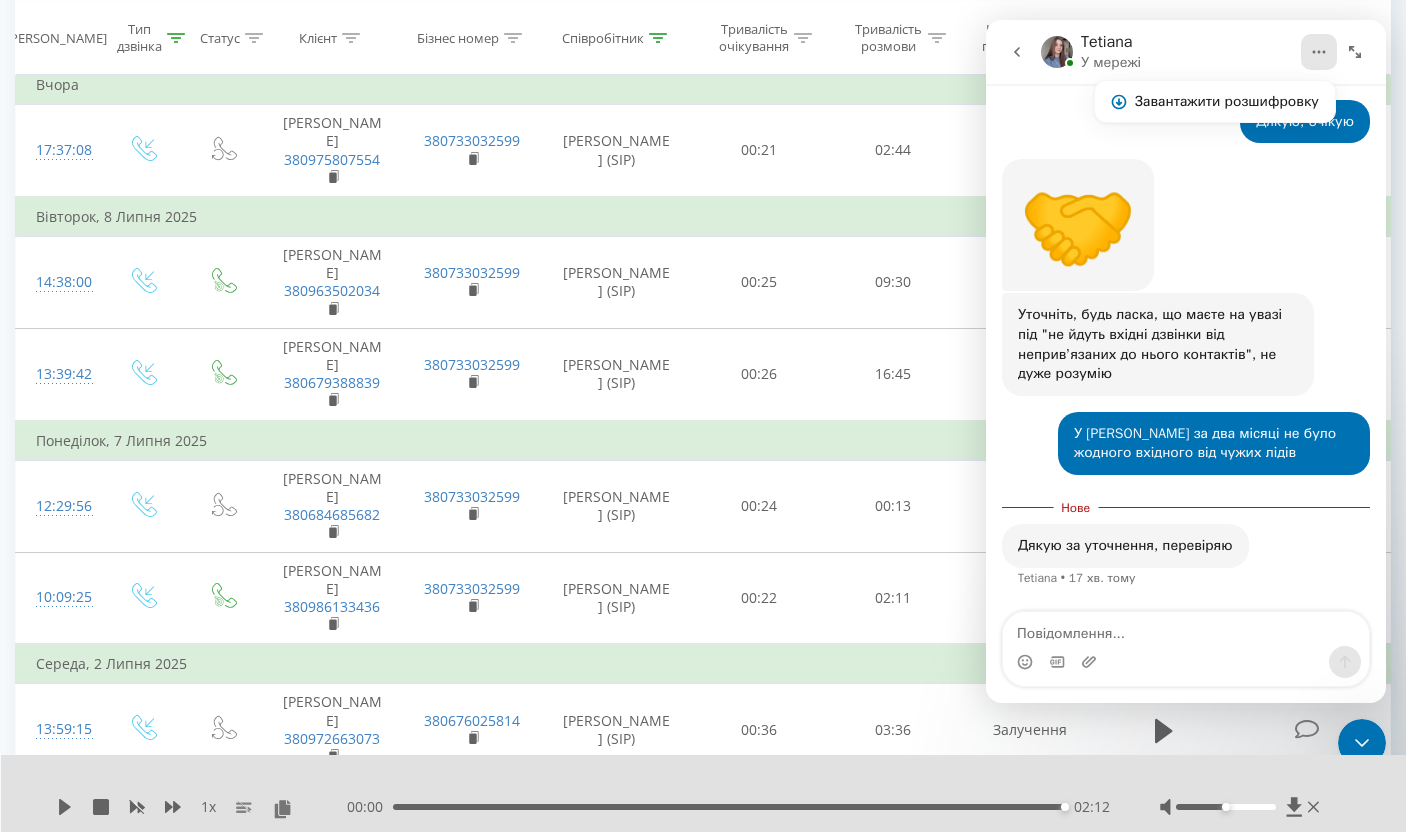 click 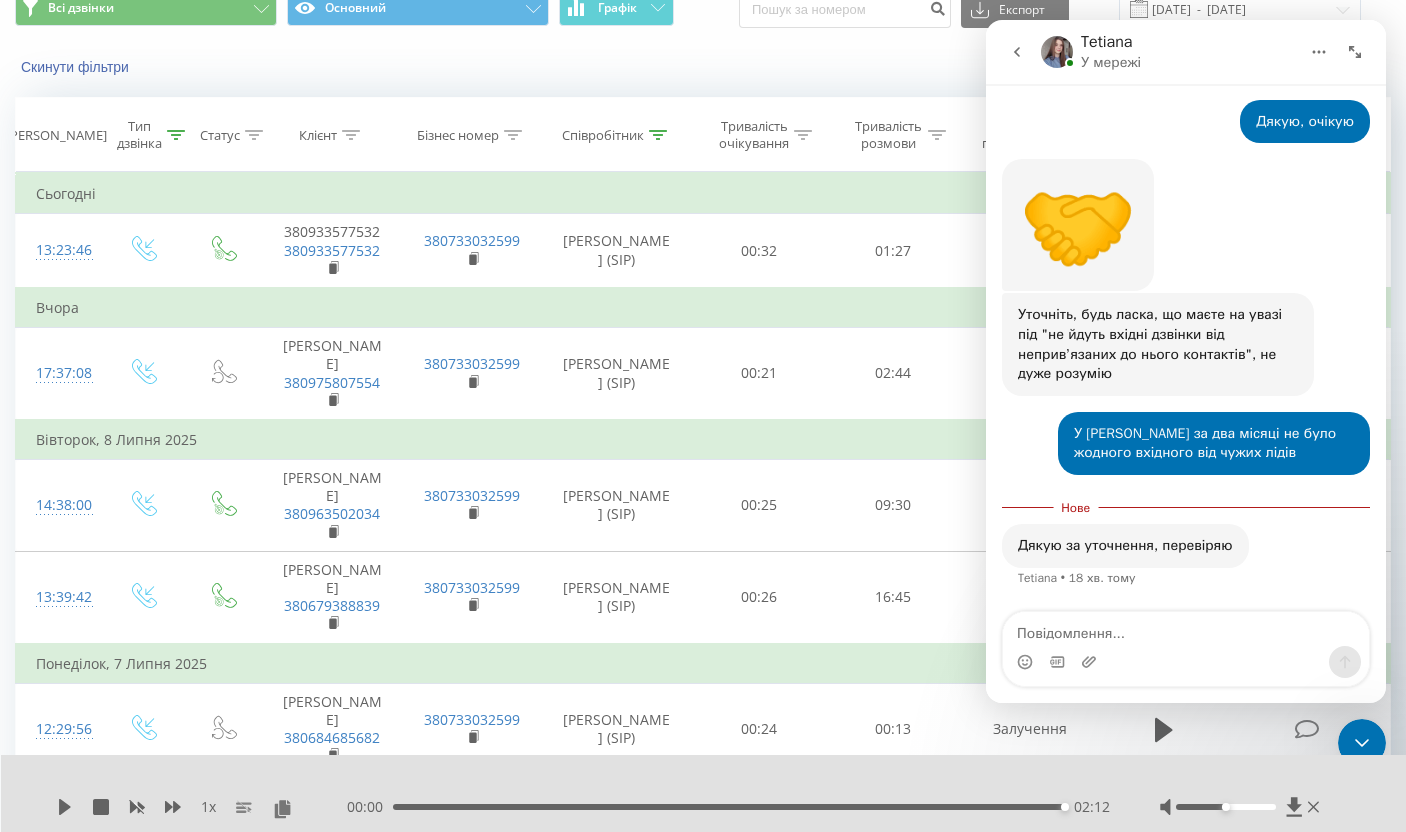 scroll, scrollTop: 0, scrollLeft: 0, axis: both 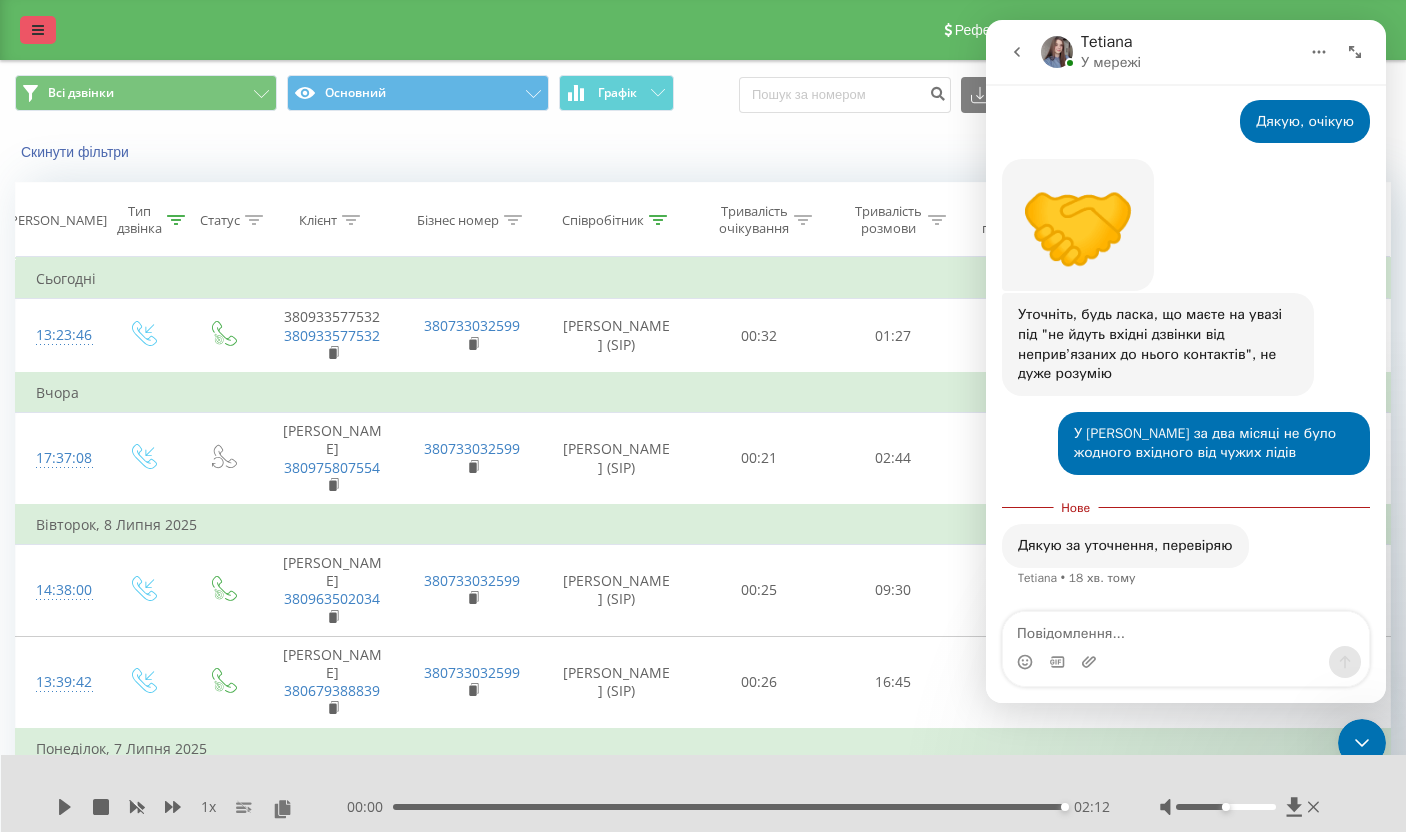 click at bounding box center [38, 30] 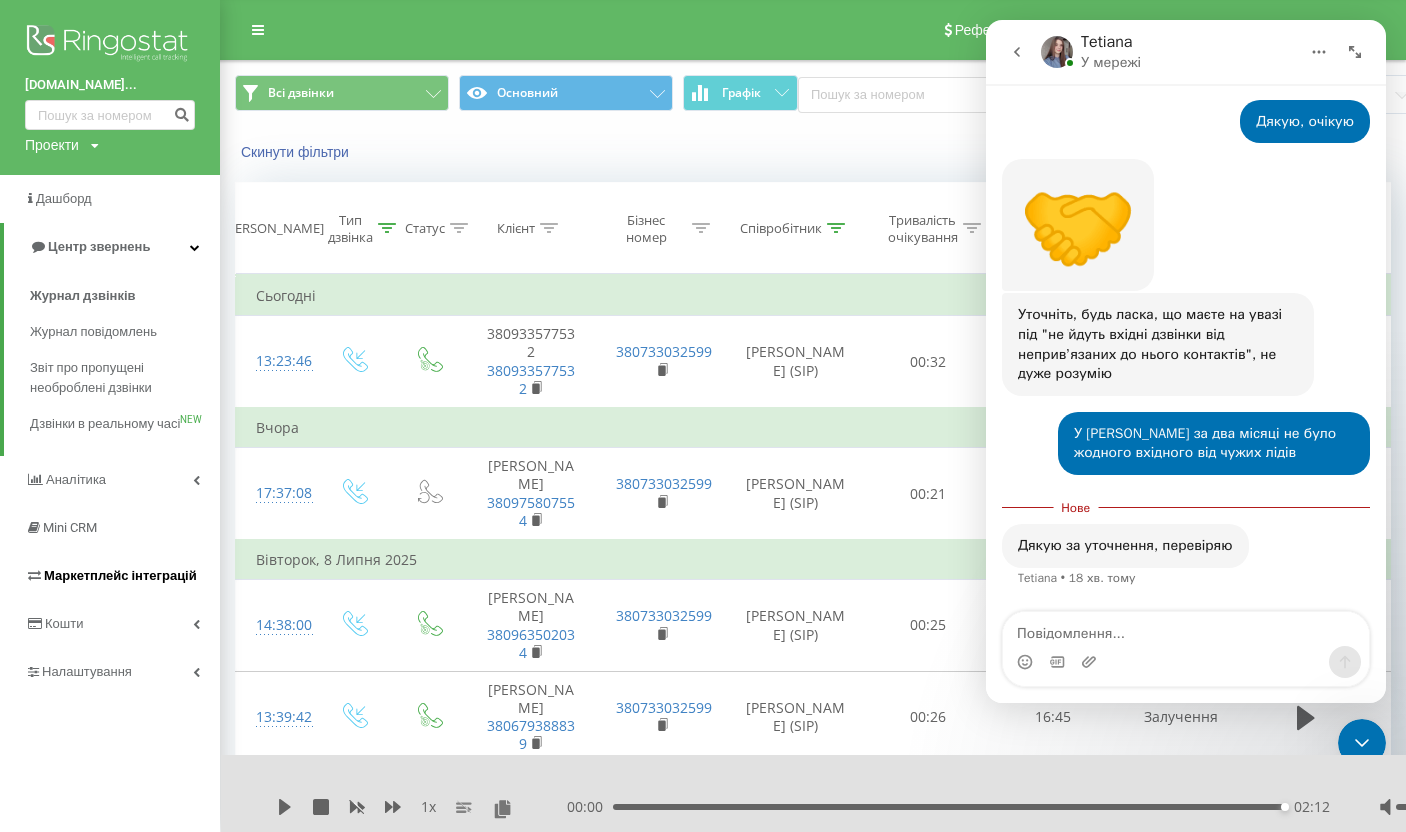 click on "Маркетплейс інтеграцій" at bounding box center [120, 575] 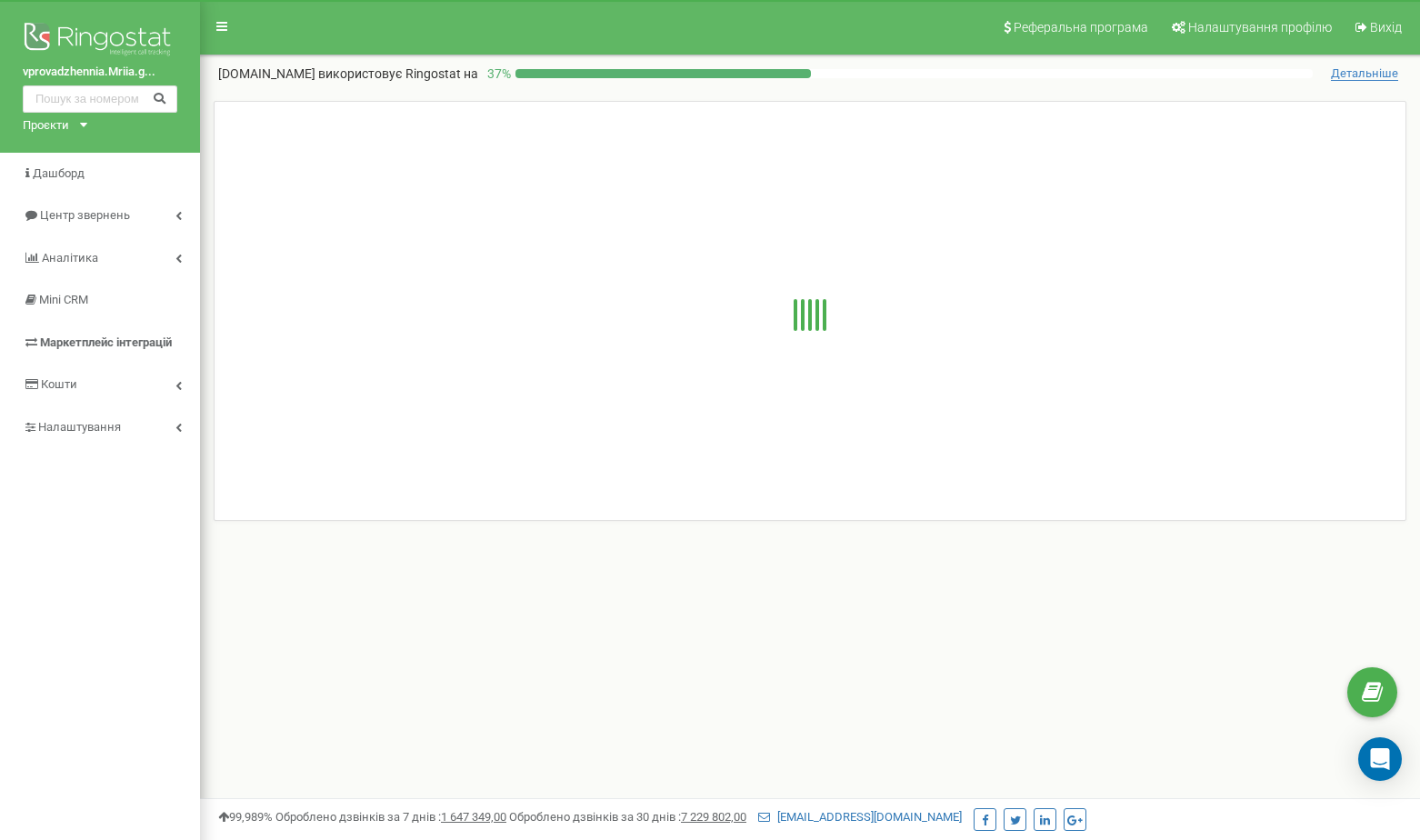 scroll, scrollTop: 0, scrollLeft: 0, axis: both 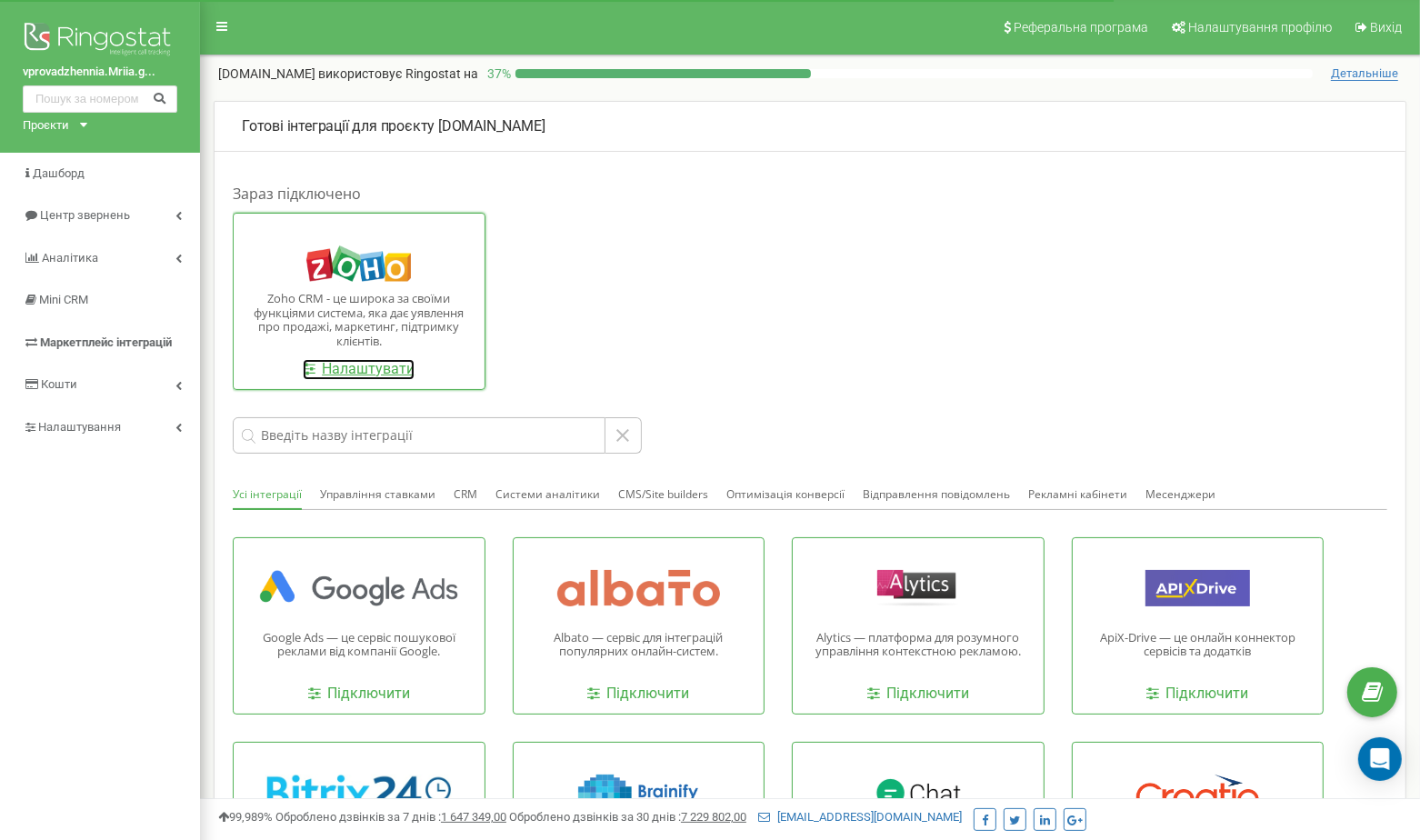 click on "Налаштувати" at bounding box center (358, 369) 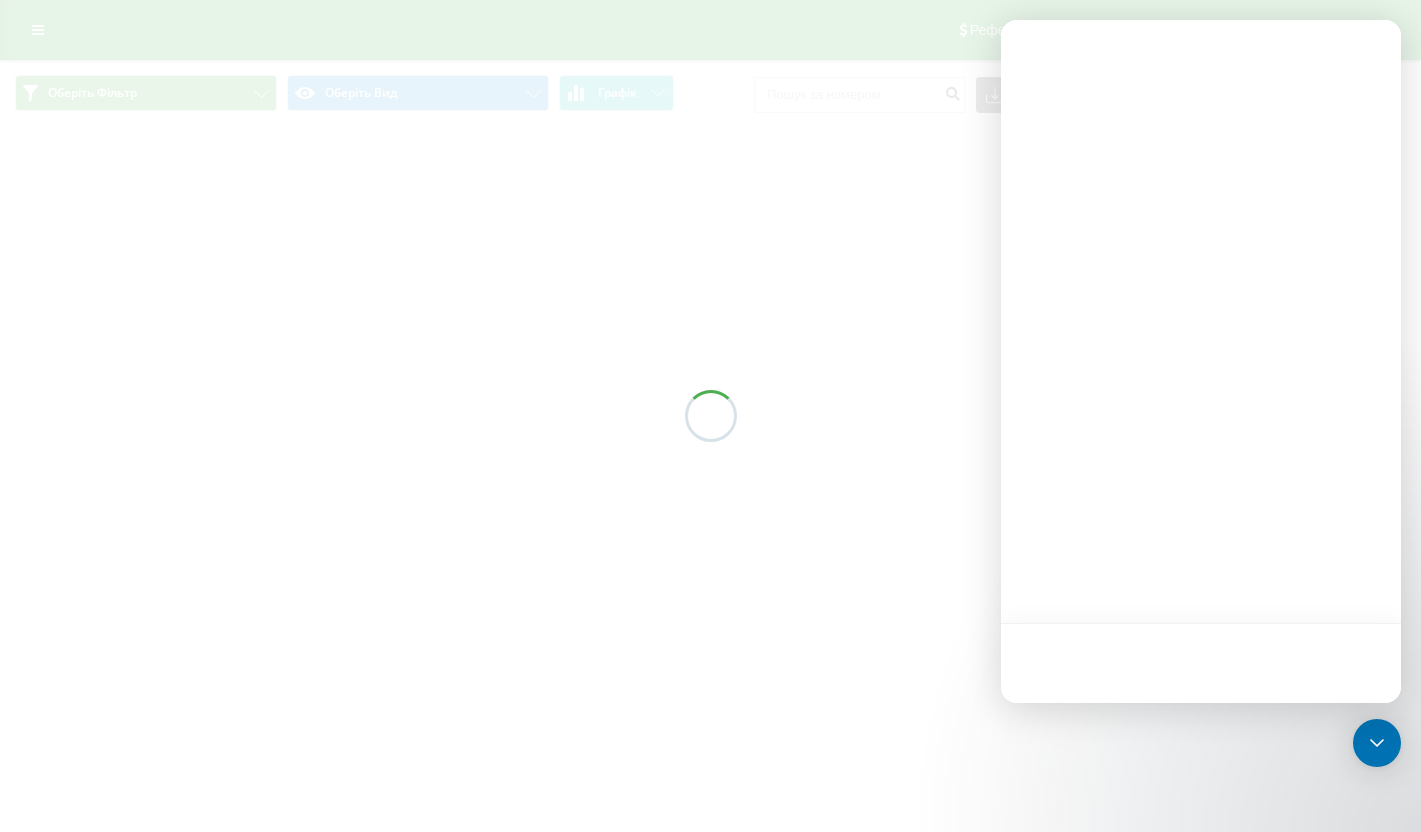scroll, scrollTop: 0, scrollLeft: 0, axis: both 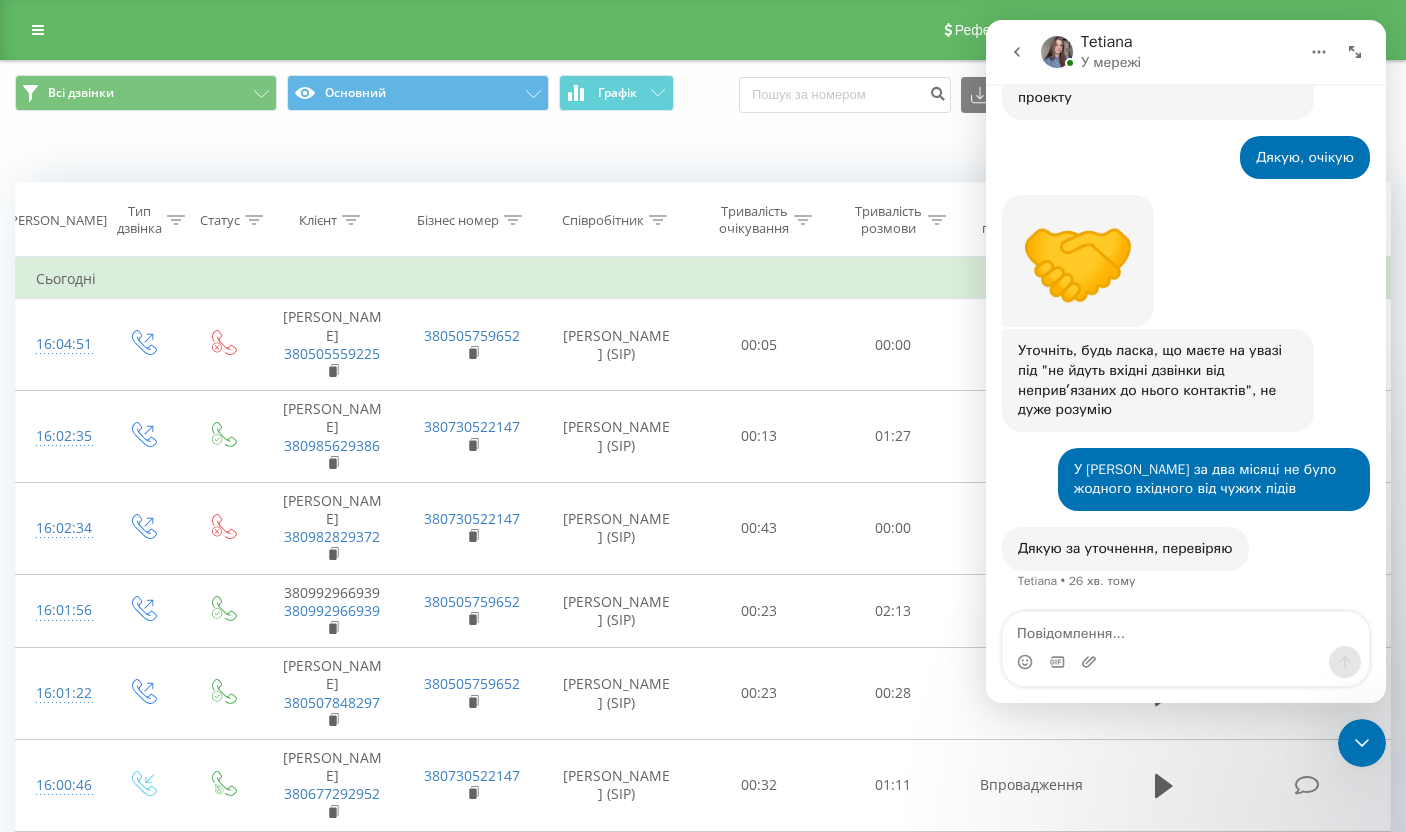 click 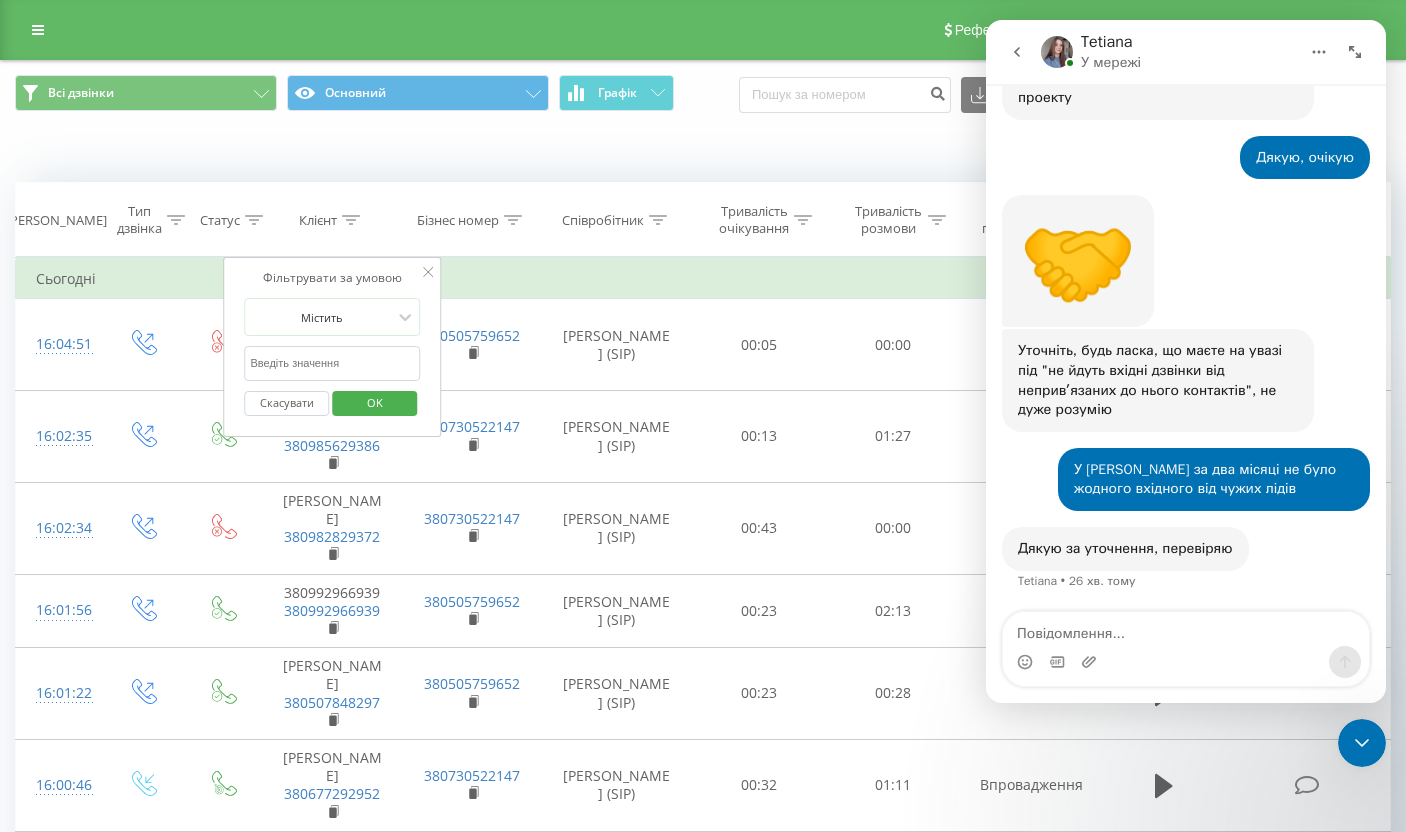 click at bounding box center (333, 363) 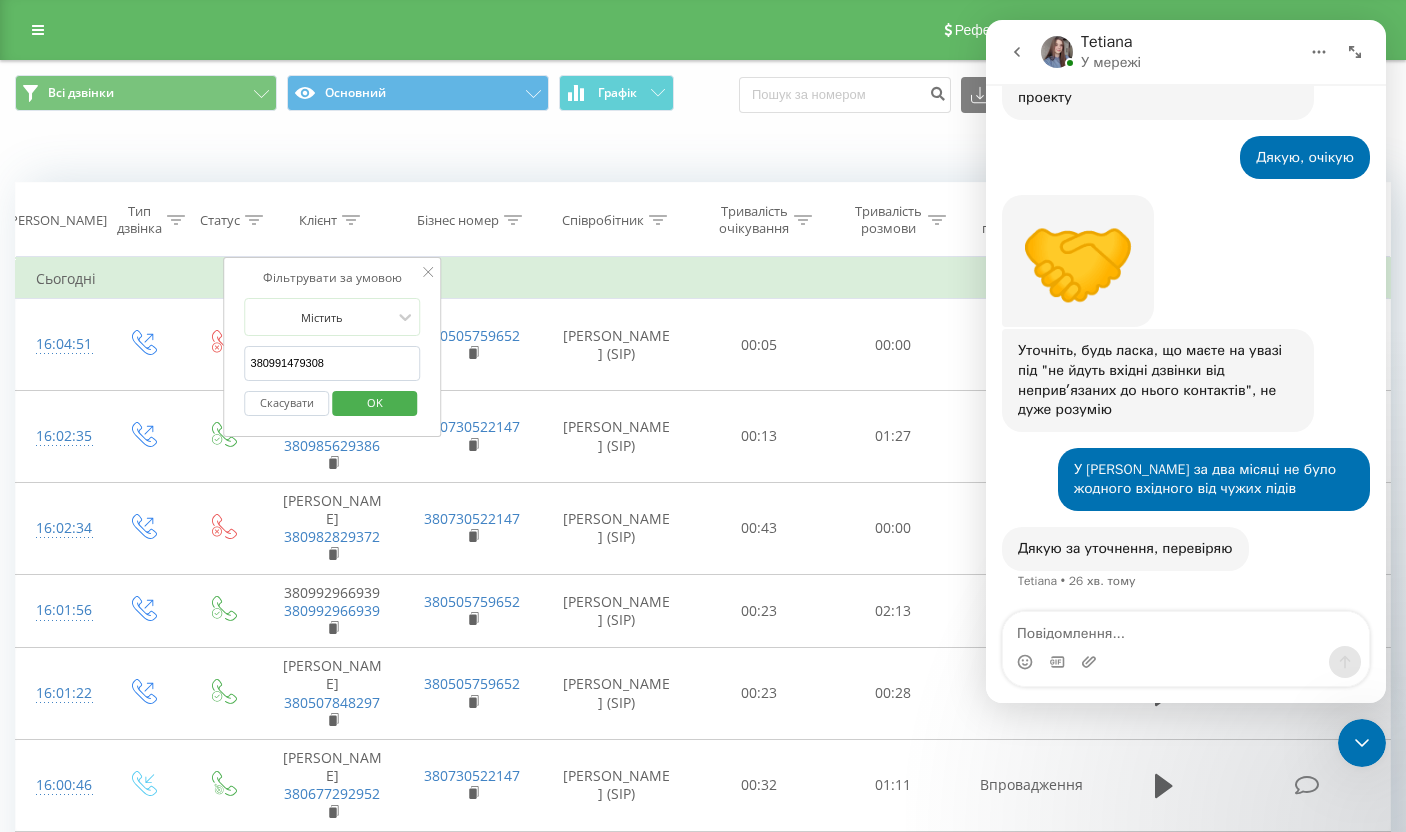 click on "OK" at bounding box center [375, 402] 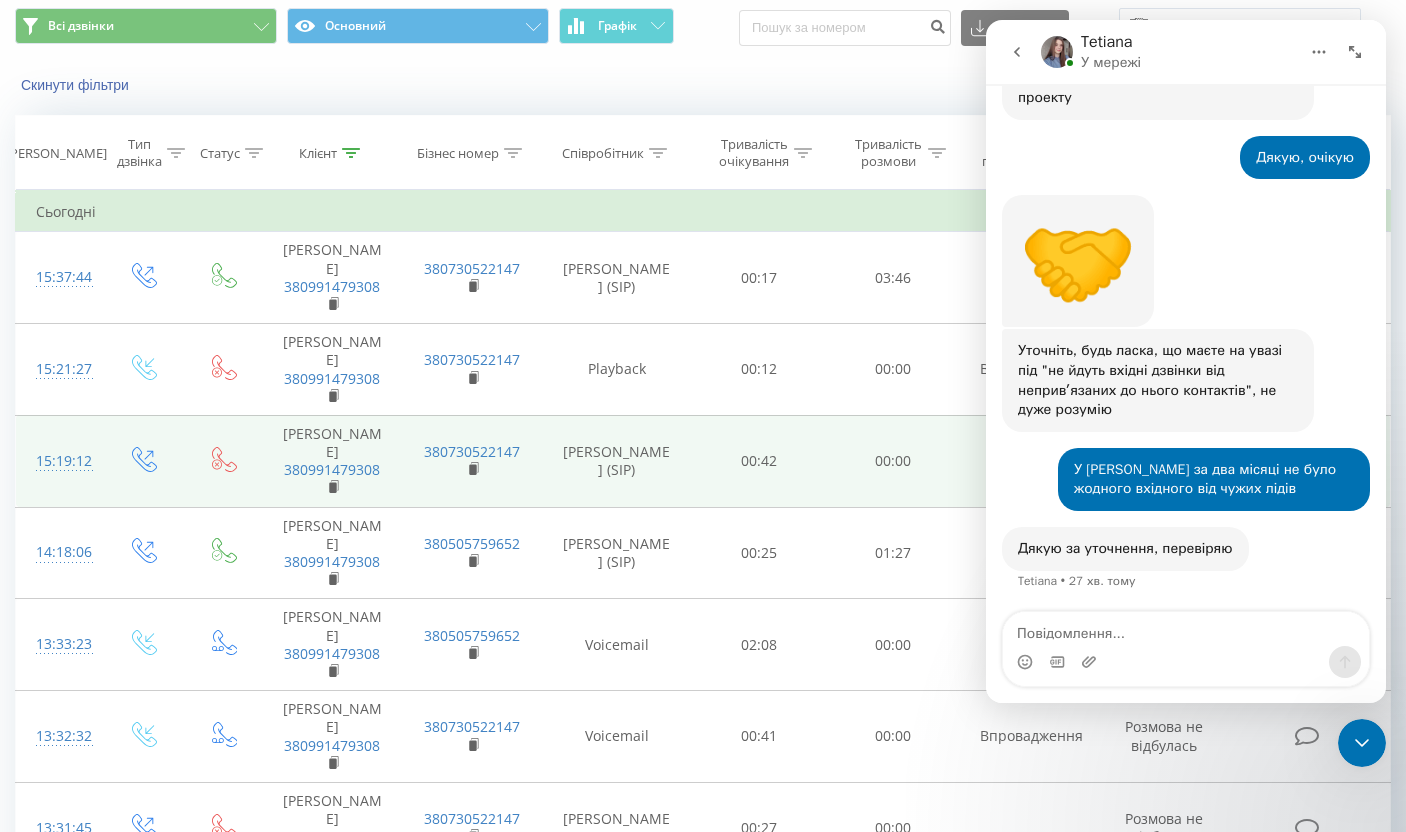 scroll, scrollTop: 0, scrollLeft: 0, axis: both 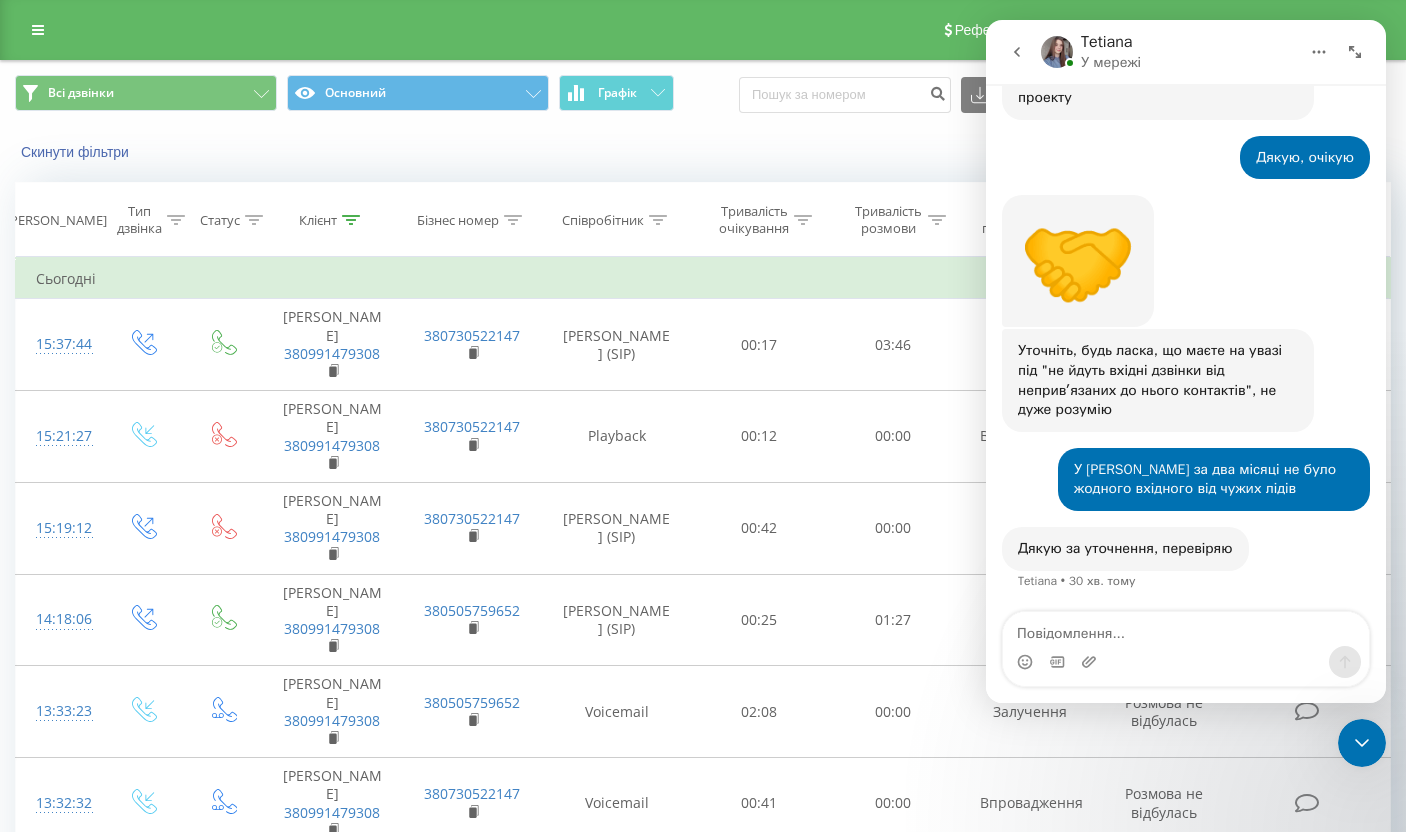 click 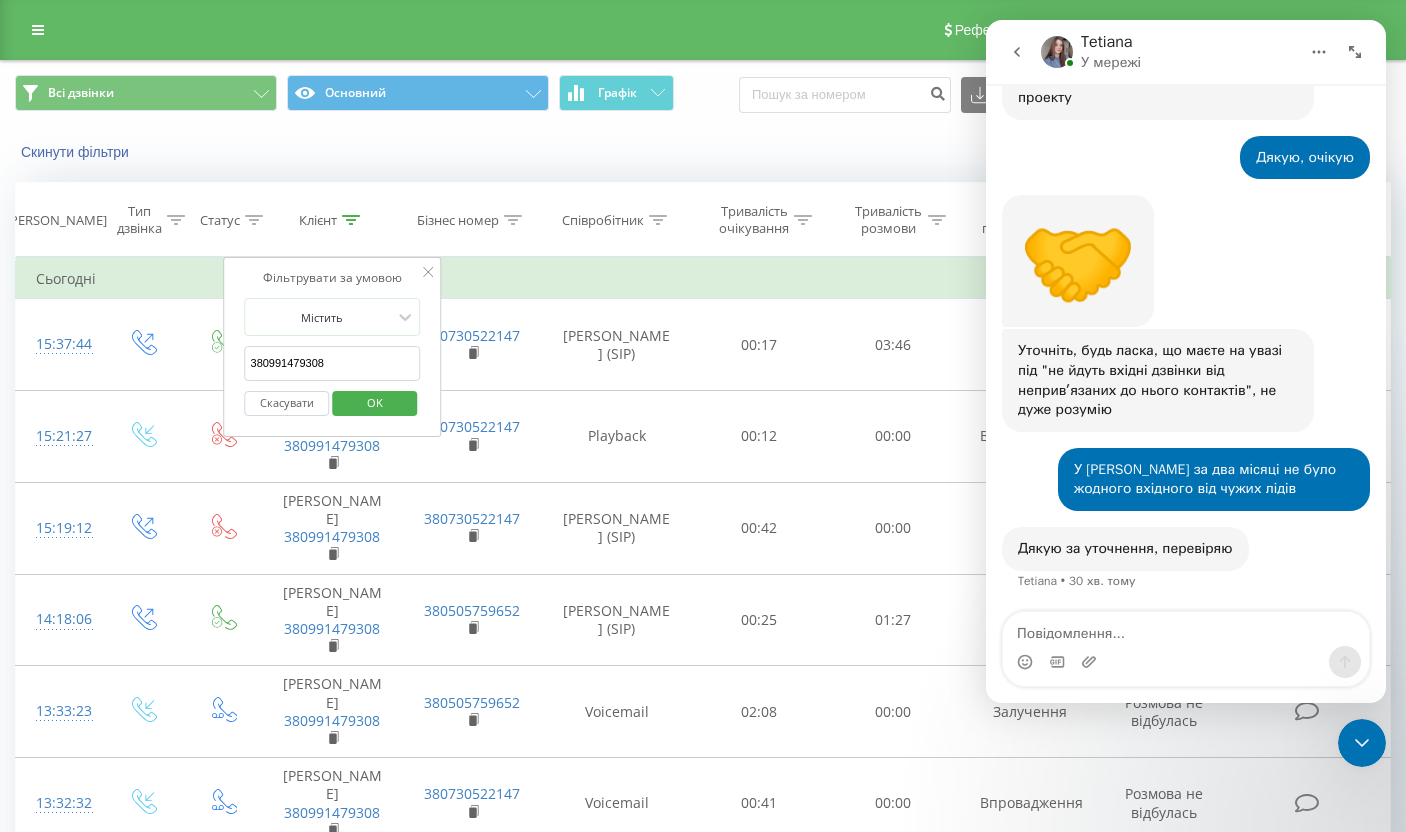 drag, startPoint x: 340, startPoint y: 361, endPoint x: 223, endPoint y: 350, distance: 117.51595 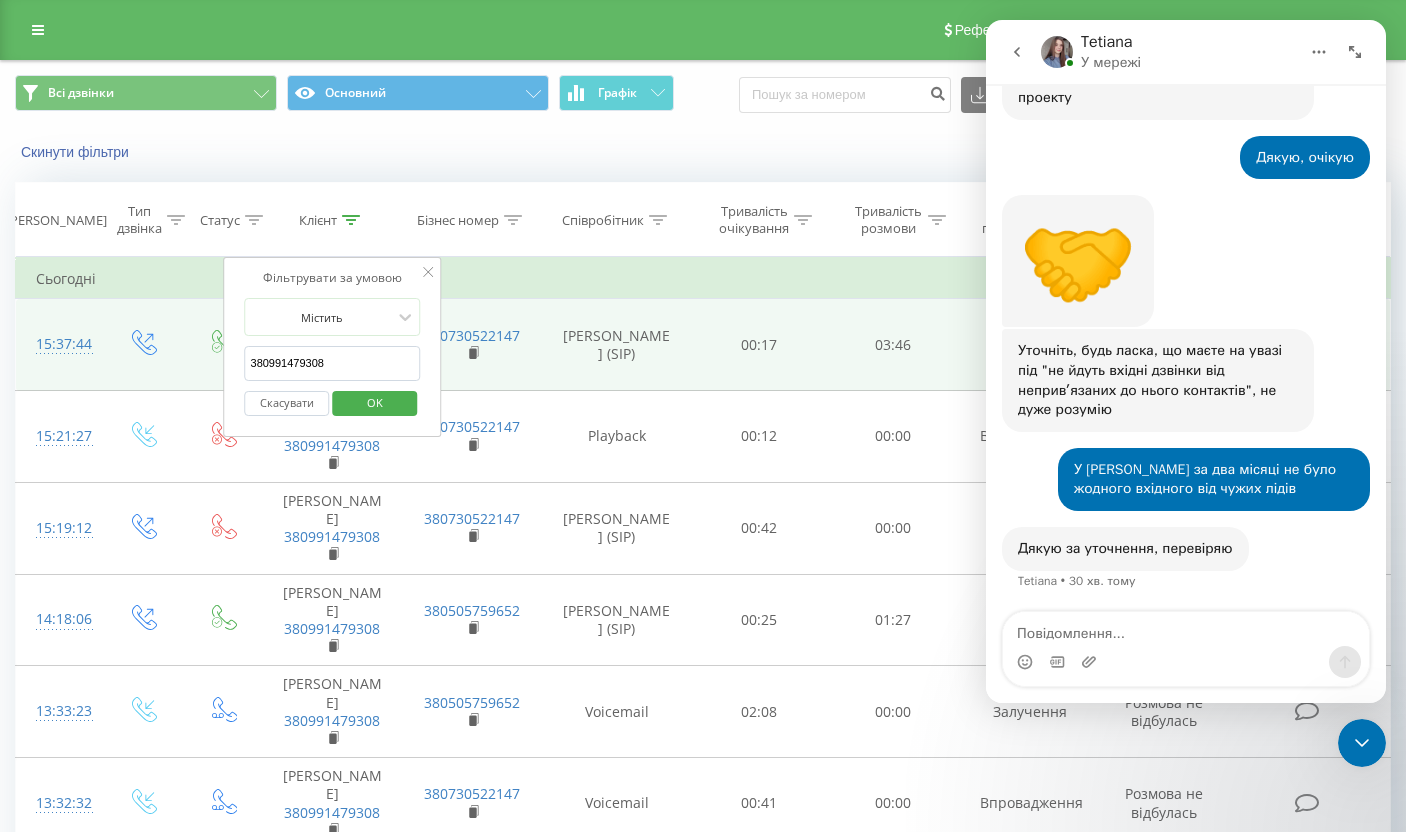 paste on "0669362560" 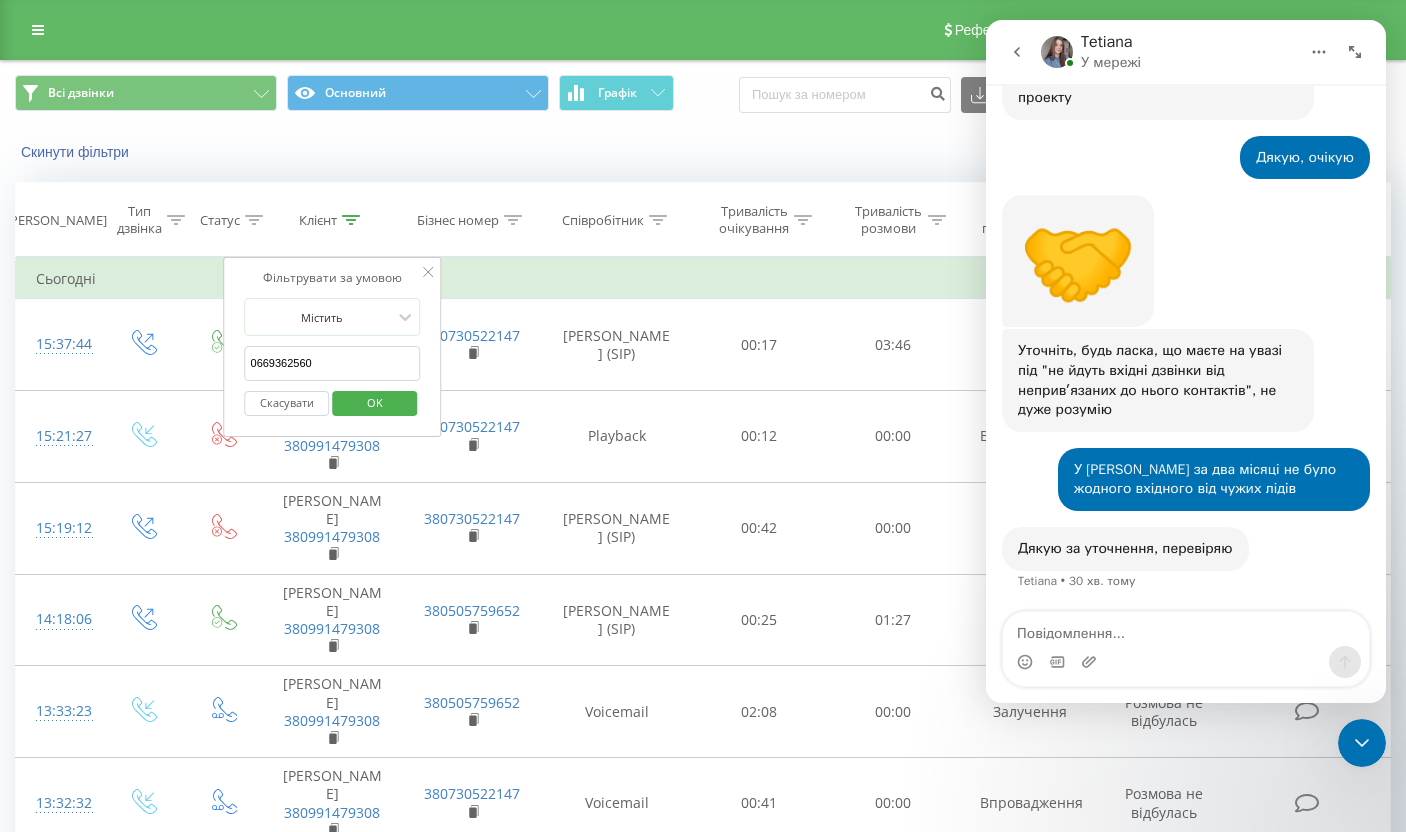 click on "OK" at bounding box center (375, 402) 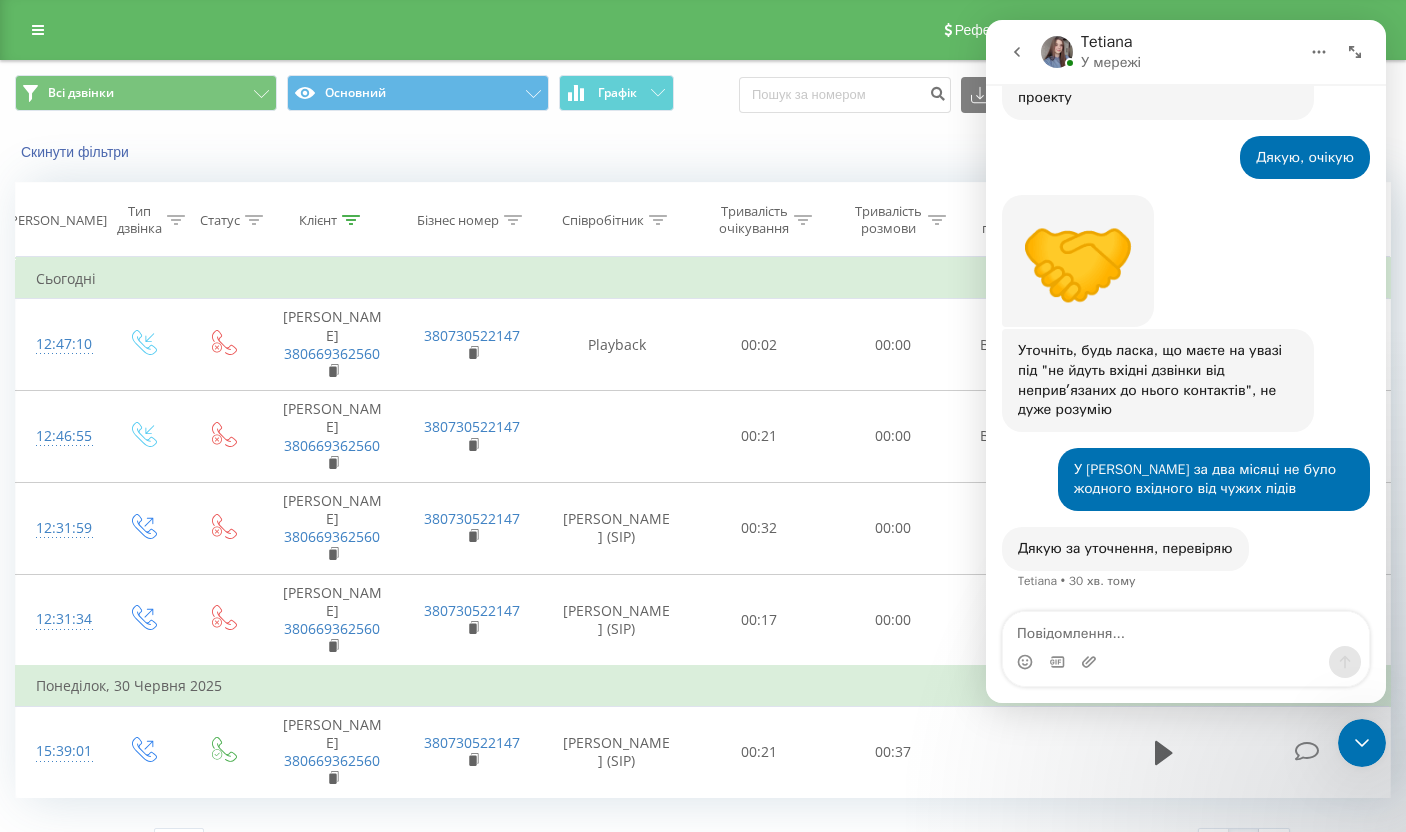 click 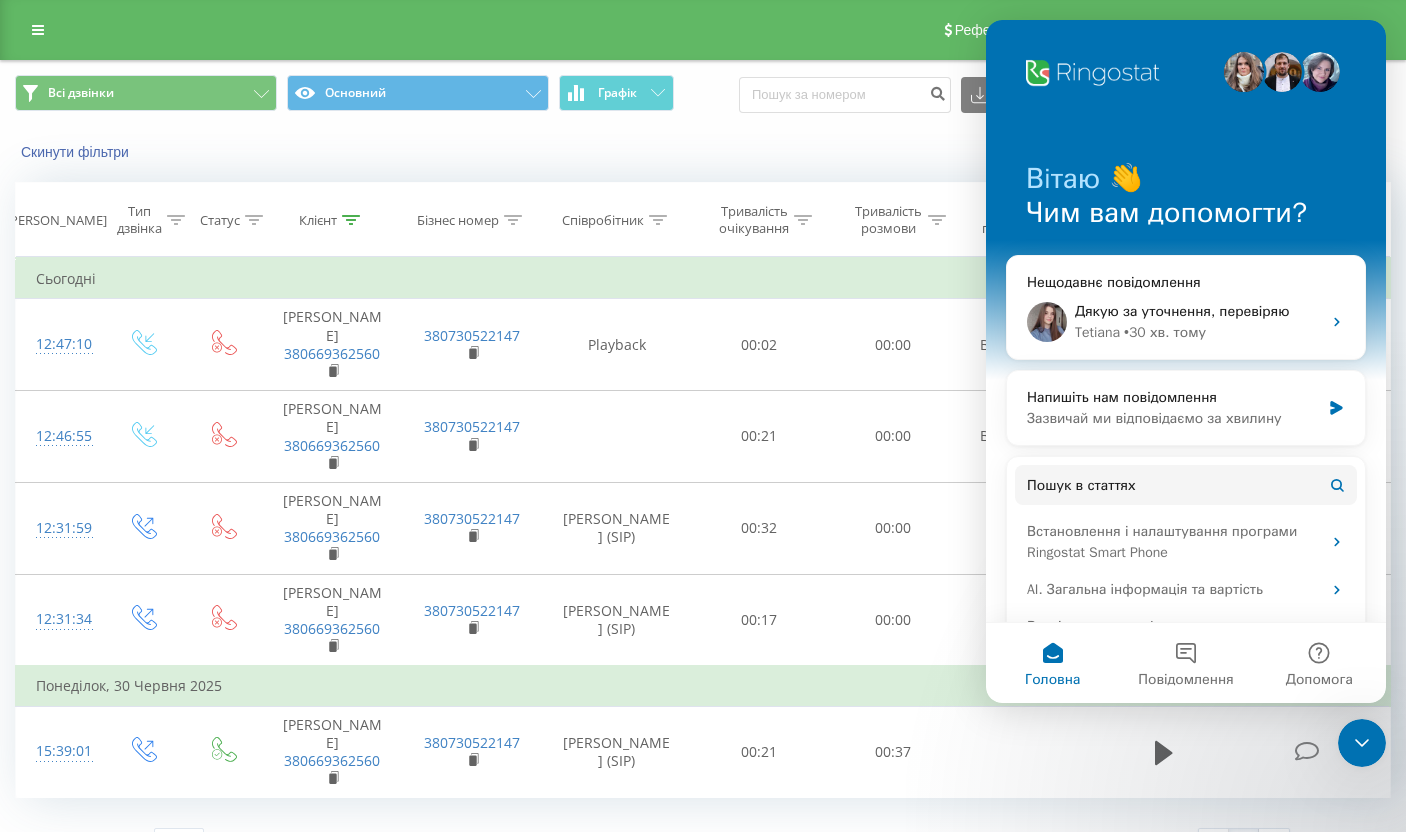 scroll, scrollTop: 0, scrollLeft: 0, axis: both 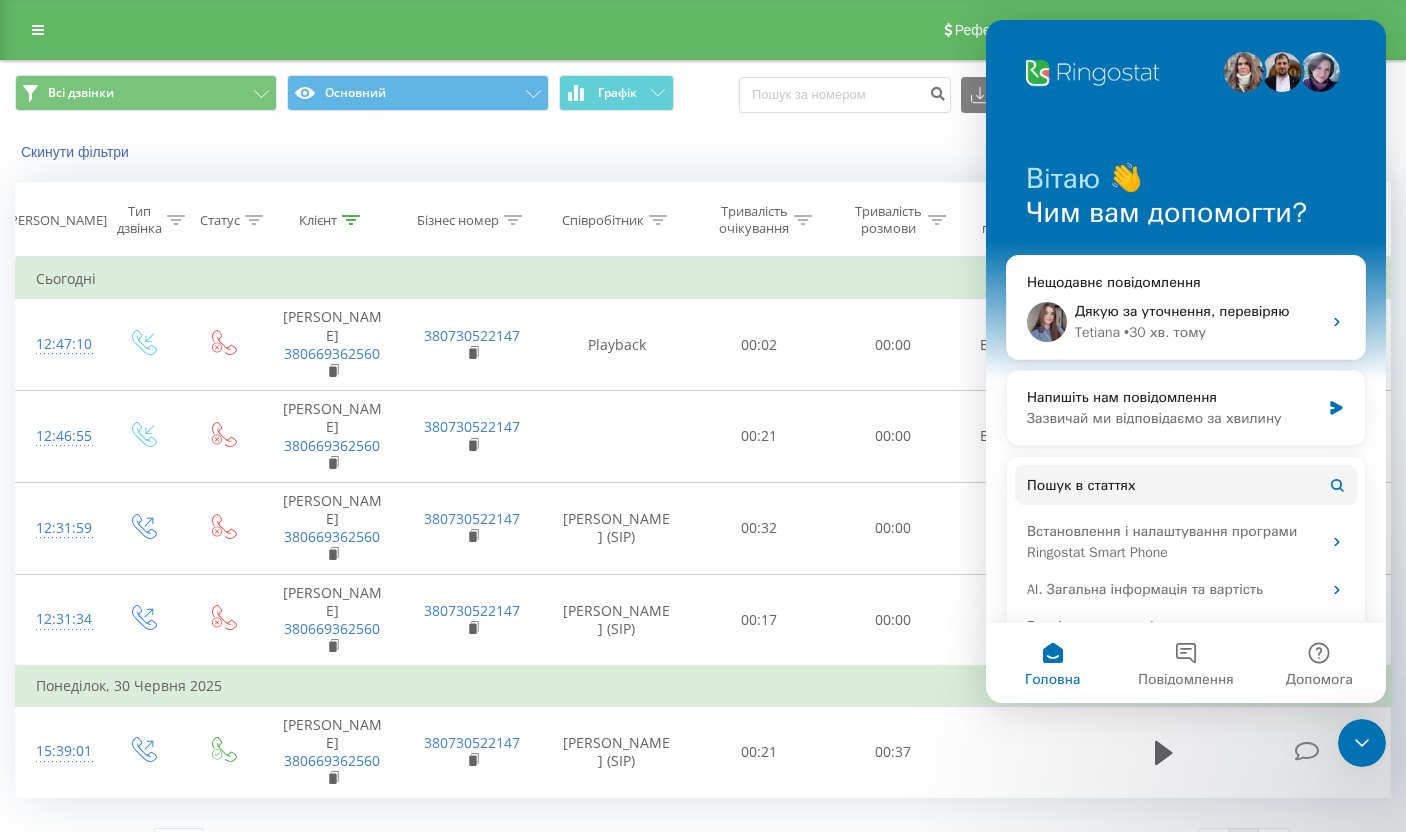 click 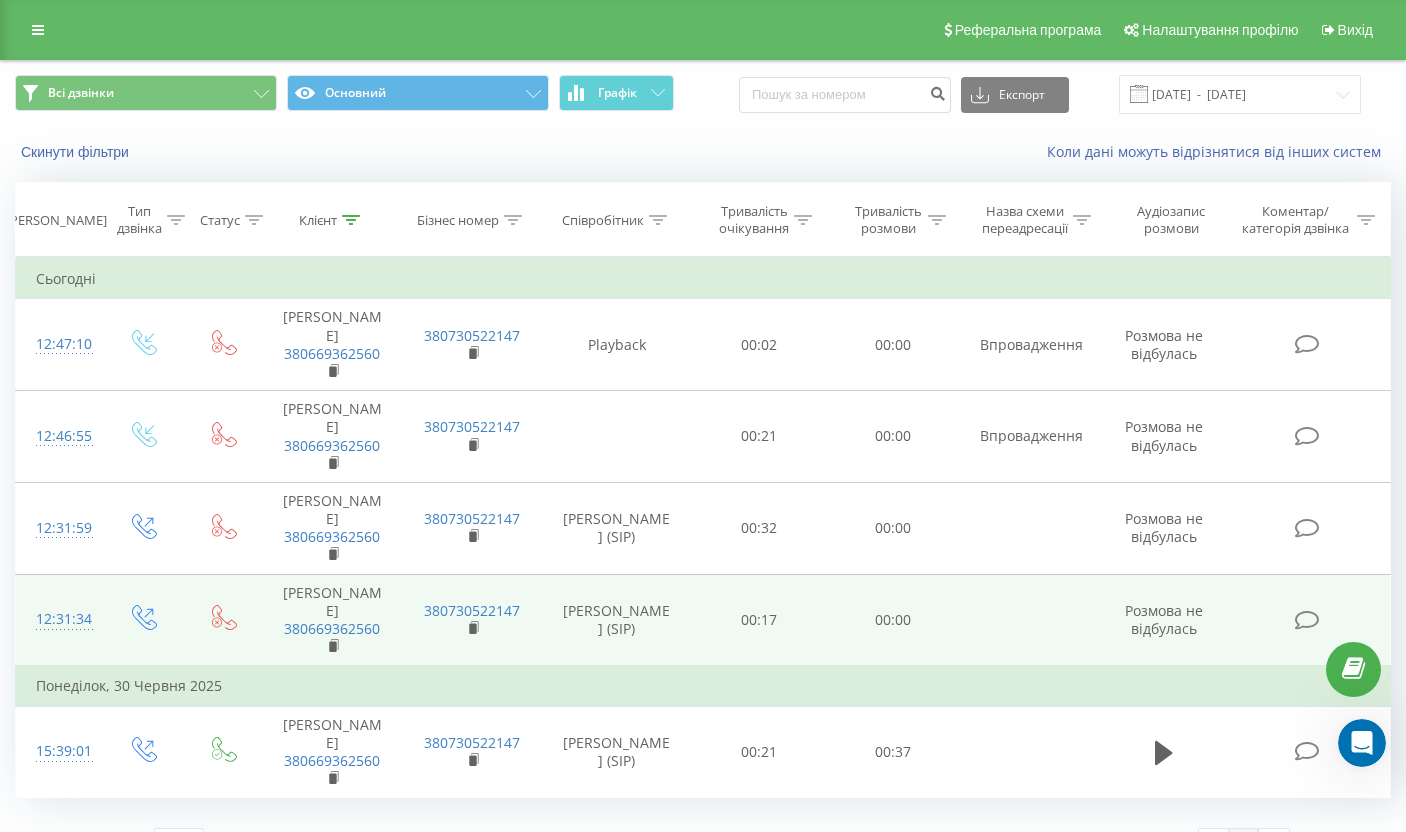 scroll, scrollTop: 0, scrollLeft: 0, axis: both 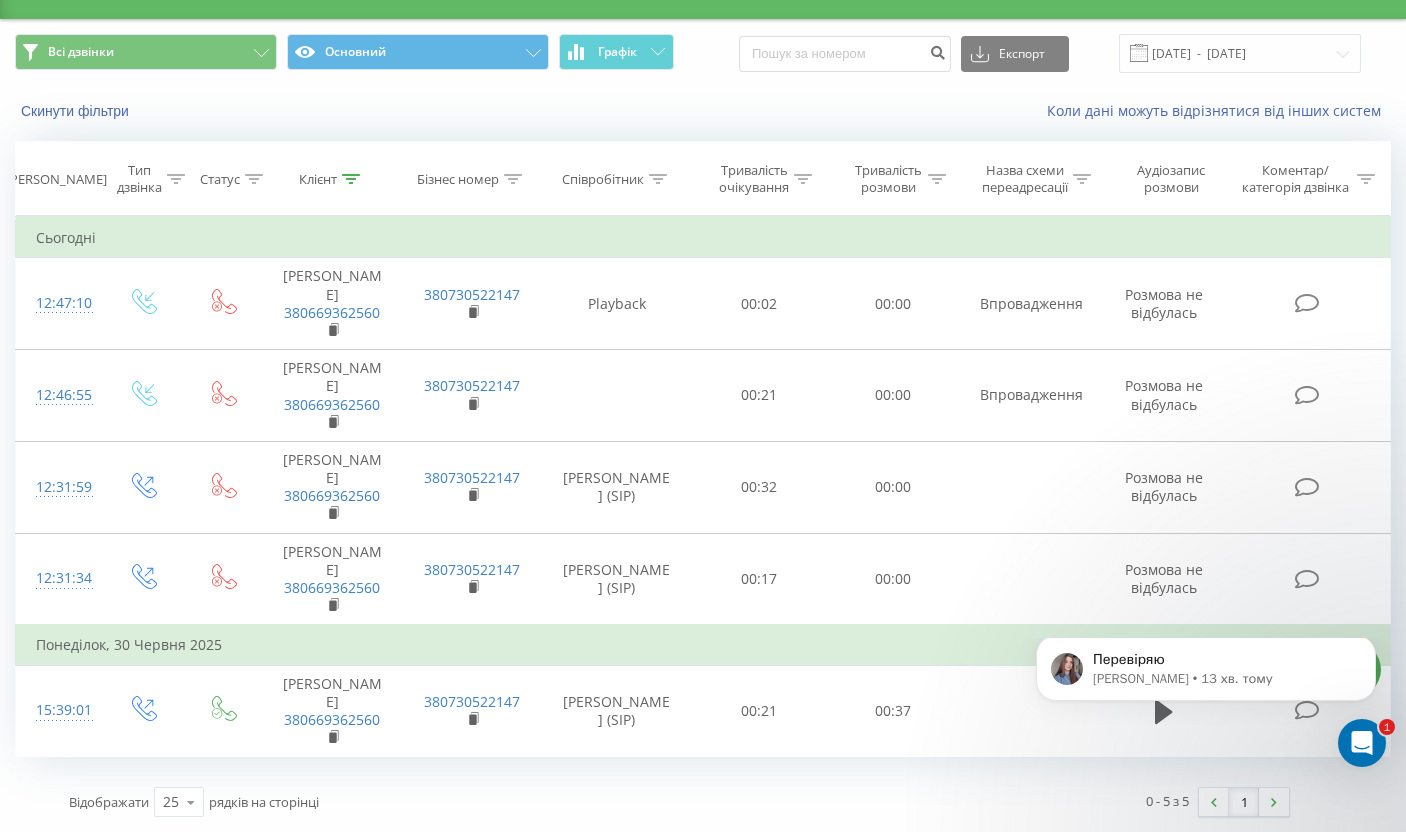 click on "Клієнт" at bounding box center (318, 179) 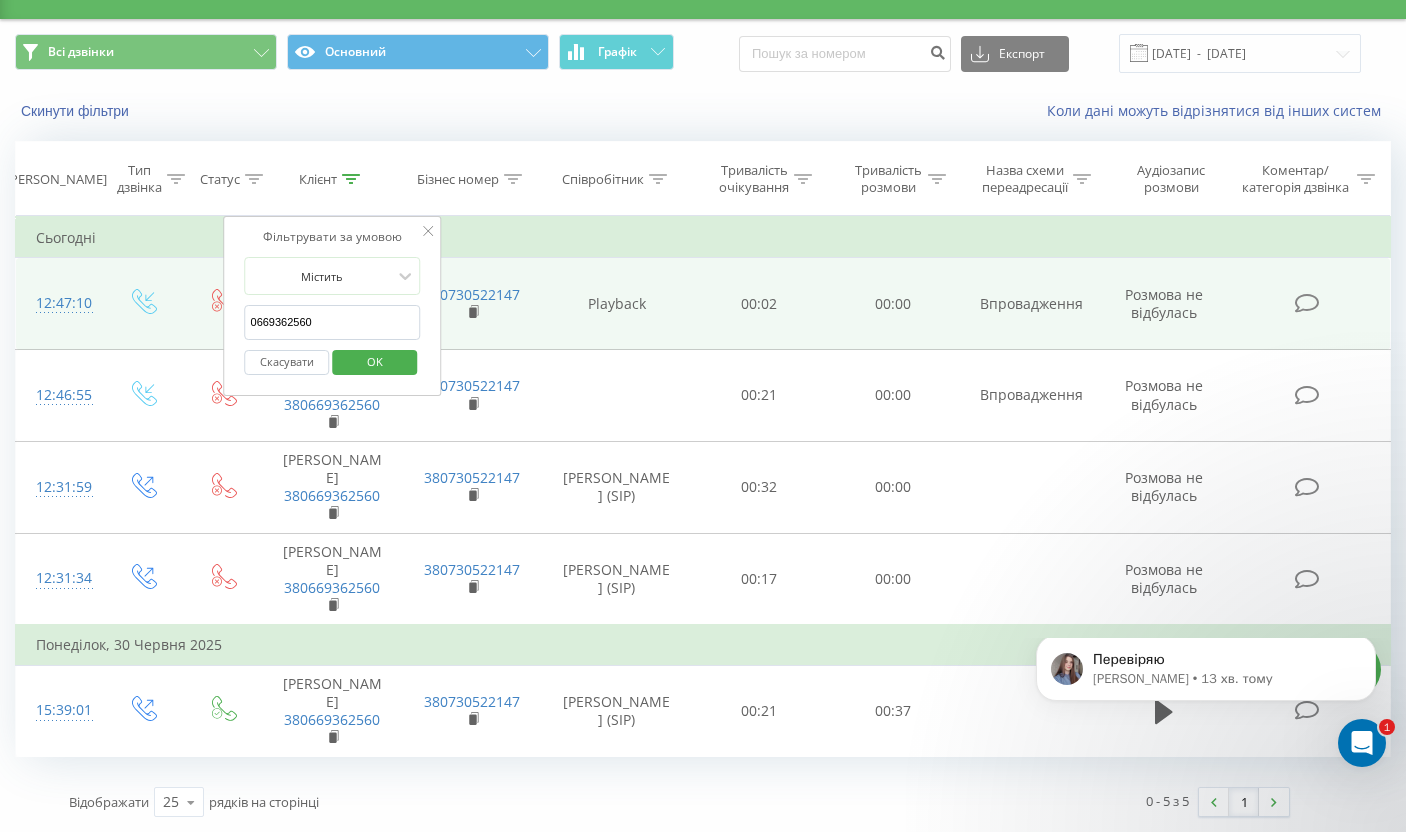 drag, startPoint x: 325, startPoint y: 297, endPoint x: 202, endPoint y: 273, distance: 125.31959 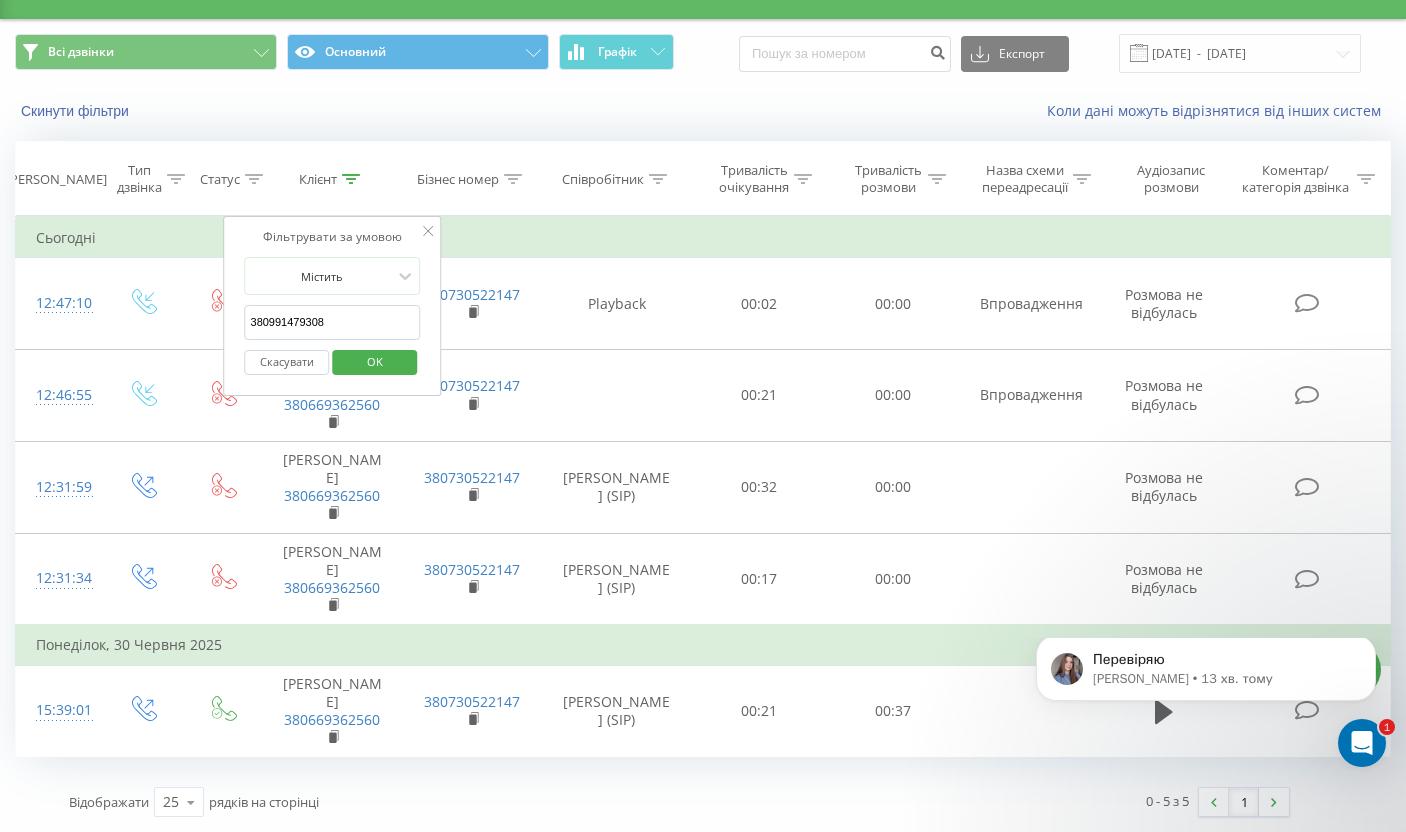 type on "380991479308" 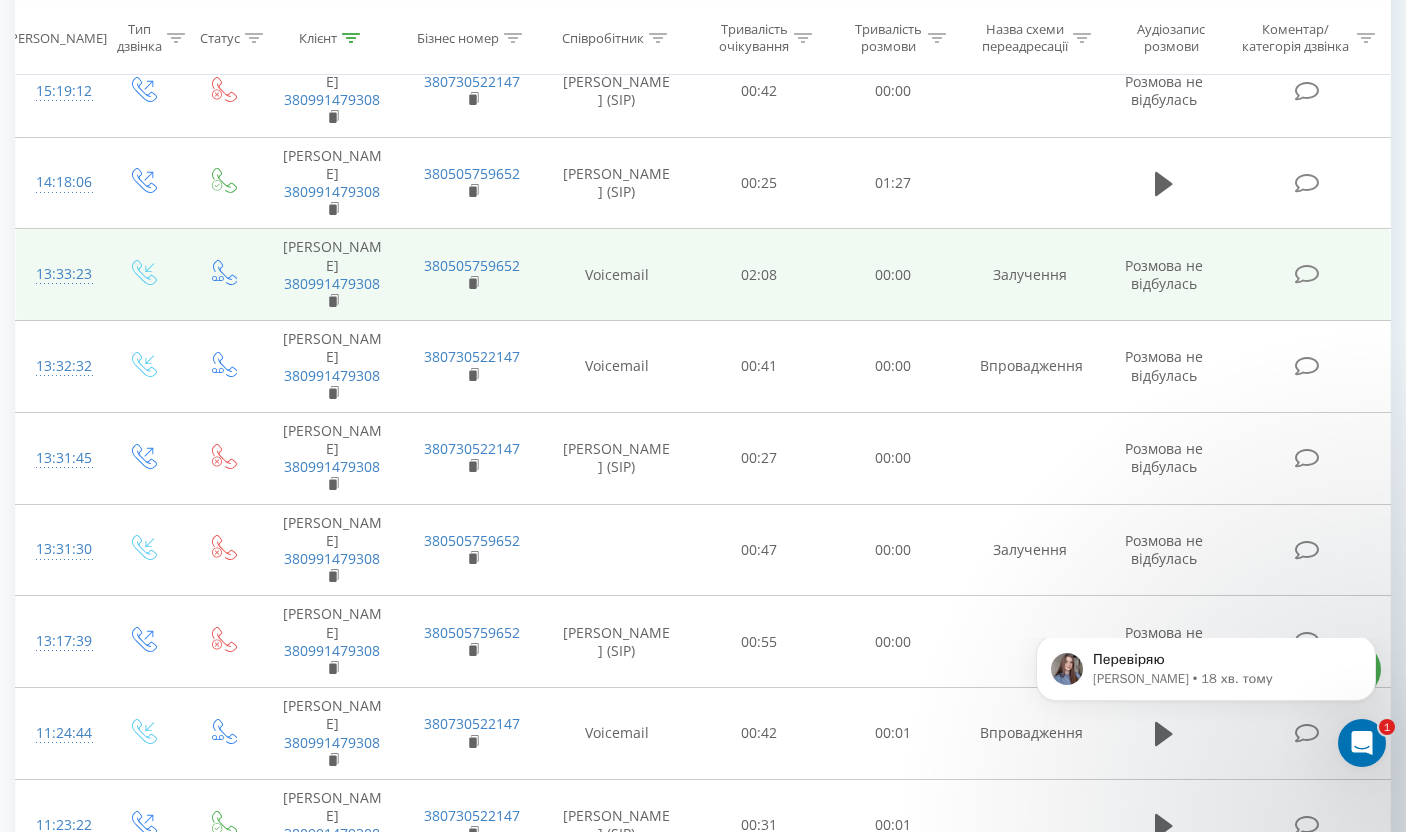 scroll, scrollTop: 512, scrollLeft: 0, axis: vertical 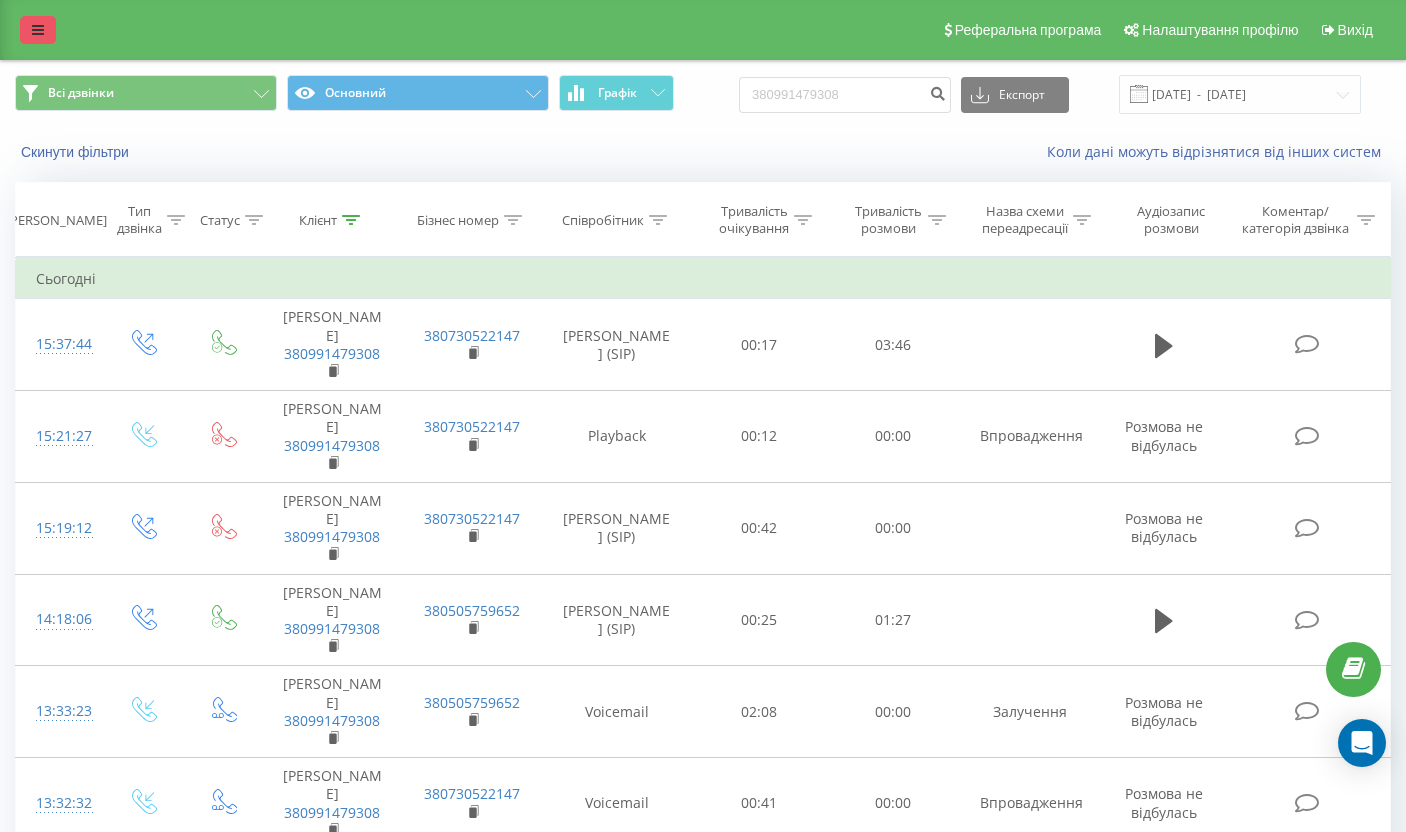 click at bounding box center (38, 30) 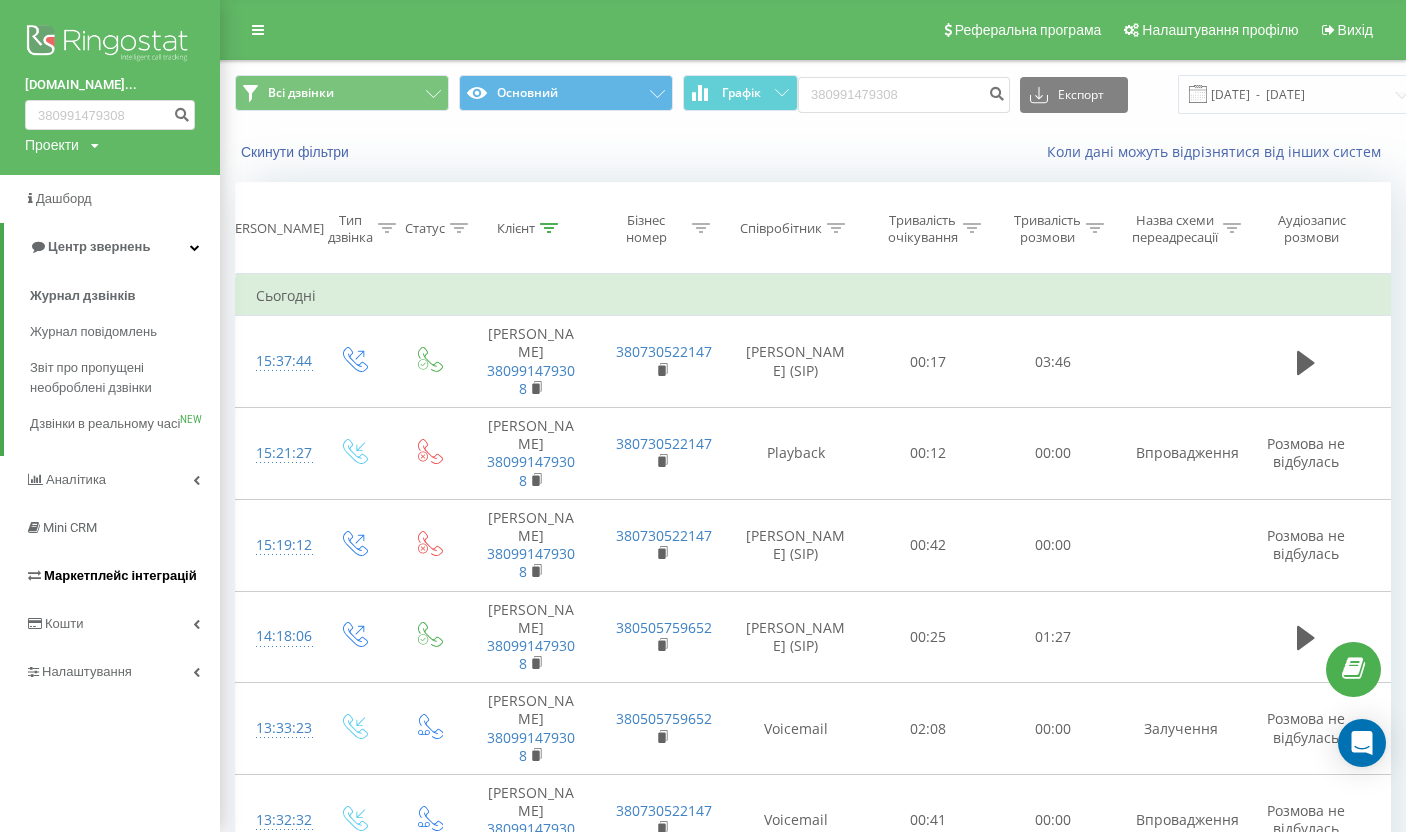 click on "Маркетплейс інтеграцій" at bounding box center (111, 576) 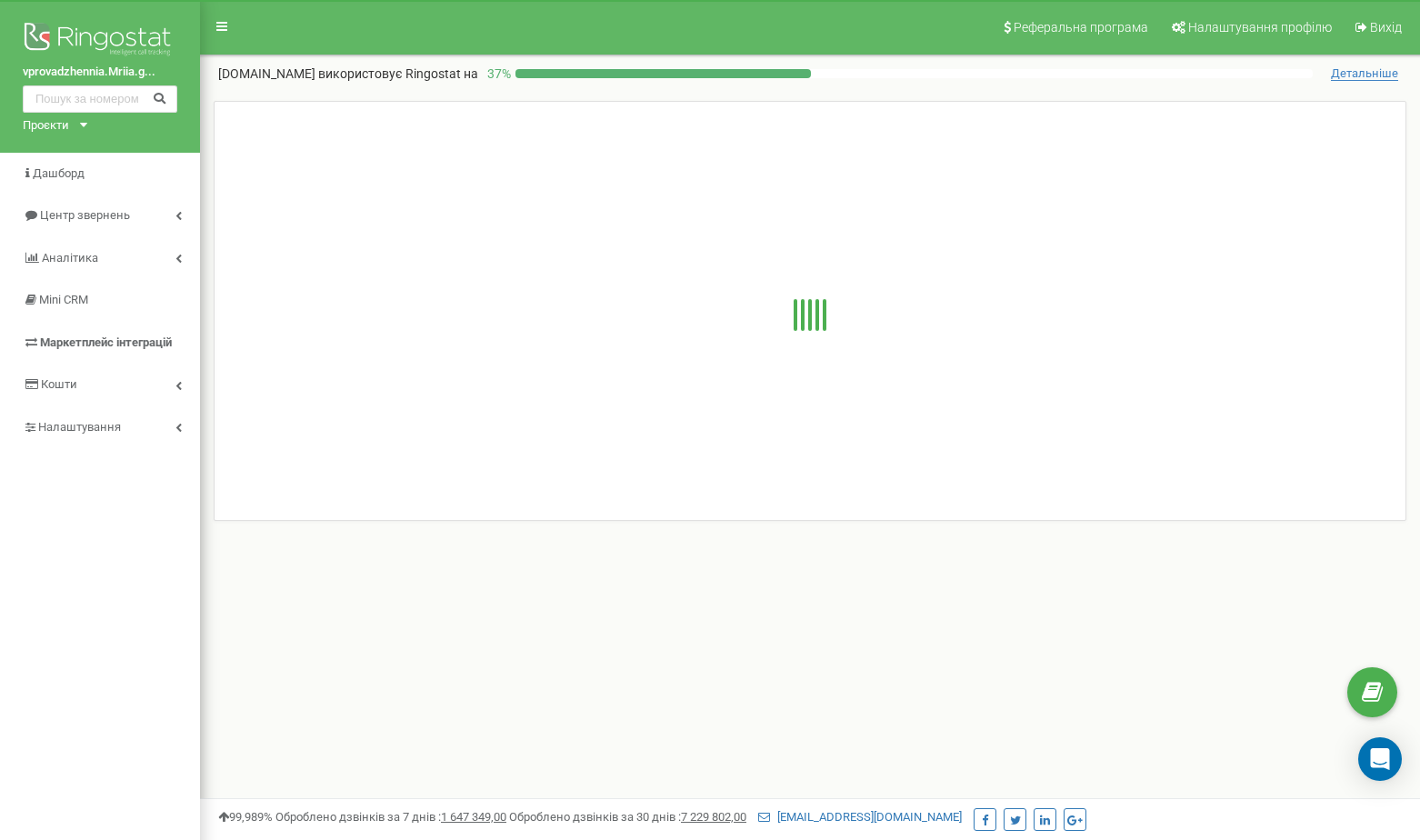scroll, scrollTop: 0, scrollLeft: 0, axis: both 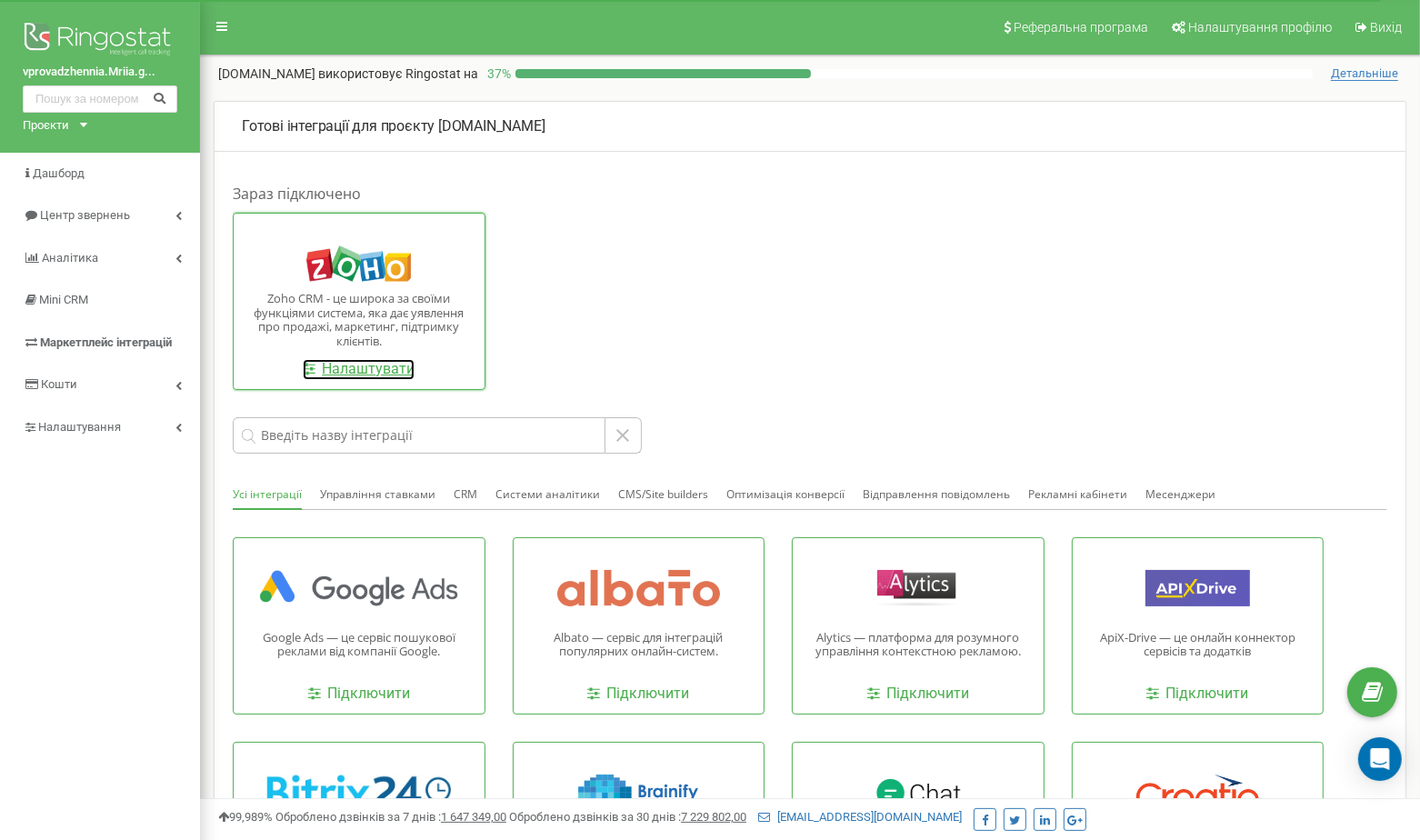 click on "Налаштувати" at bounding box center (358, 369) 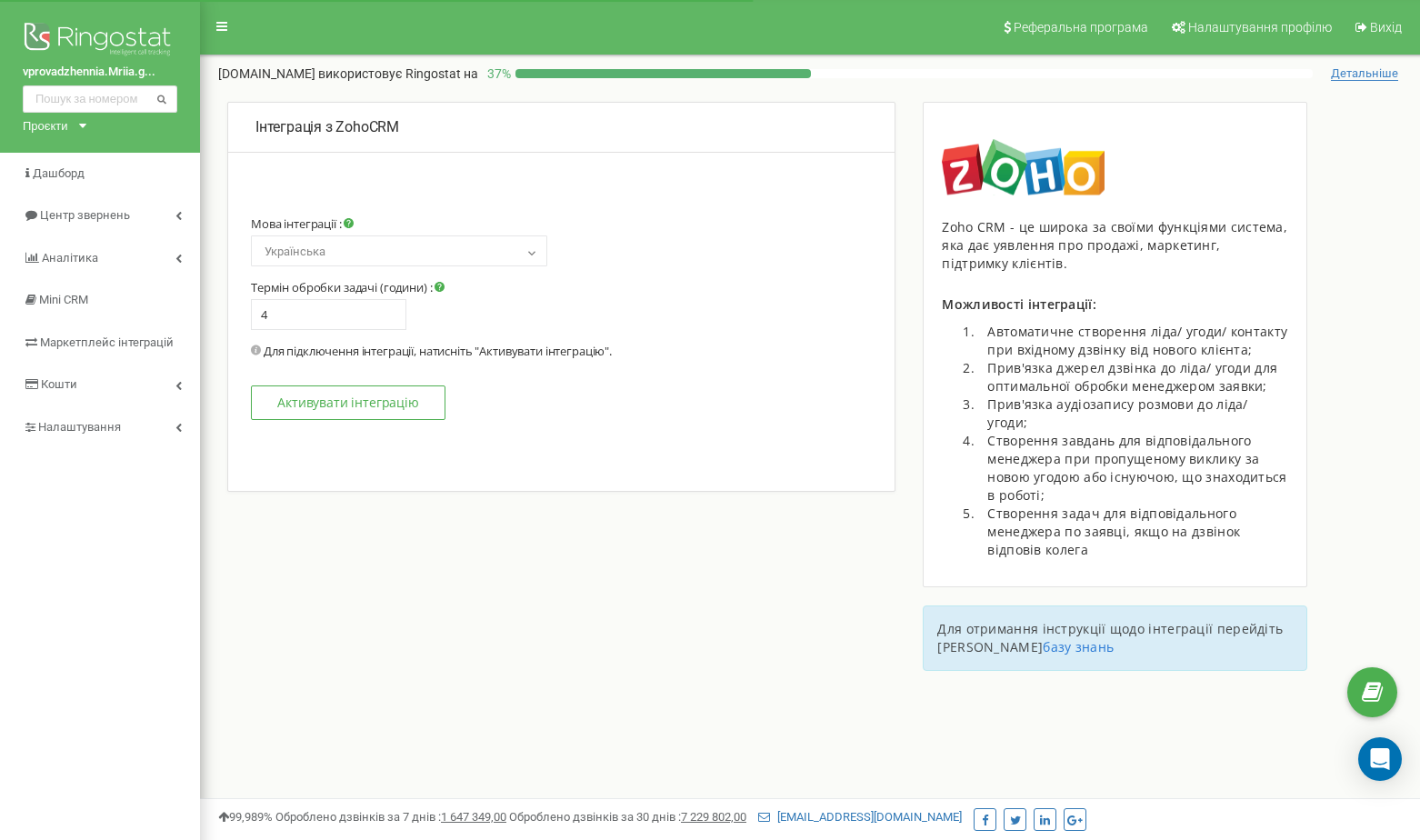 scroll, scrollTop: 0, scrollLeft: 0, axis: both 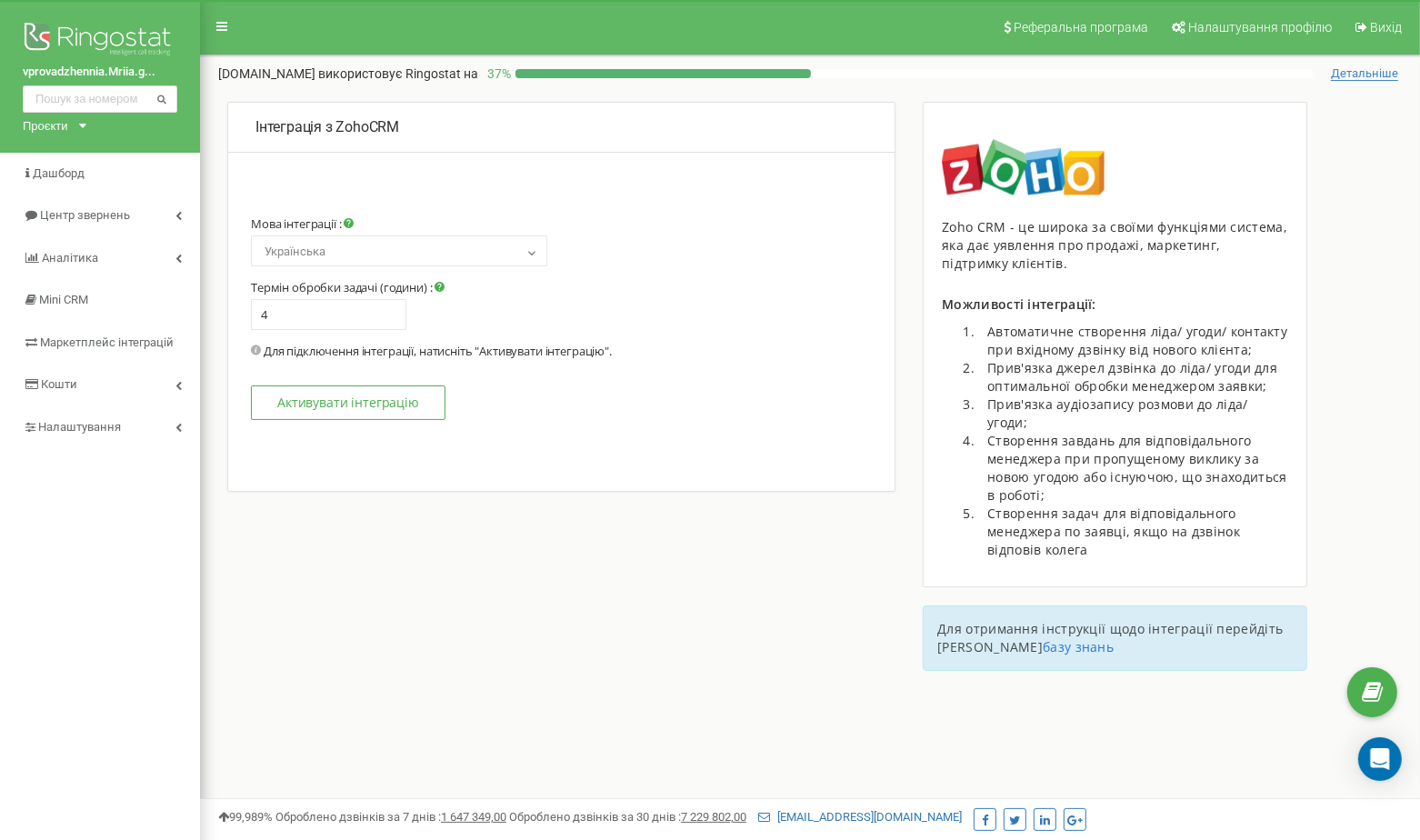 type on "1" 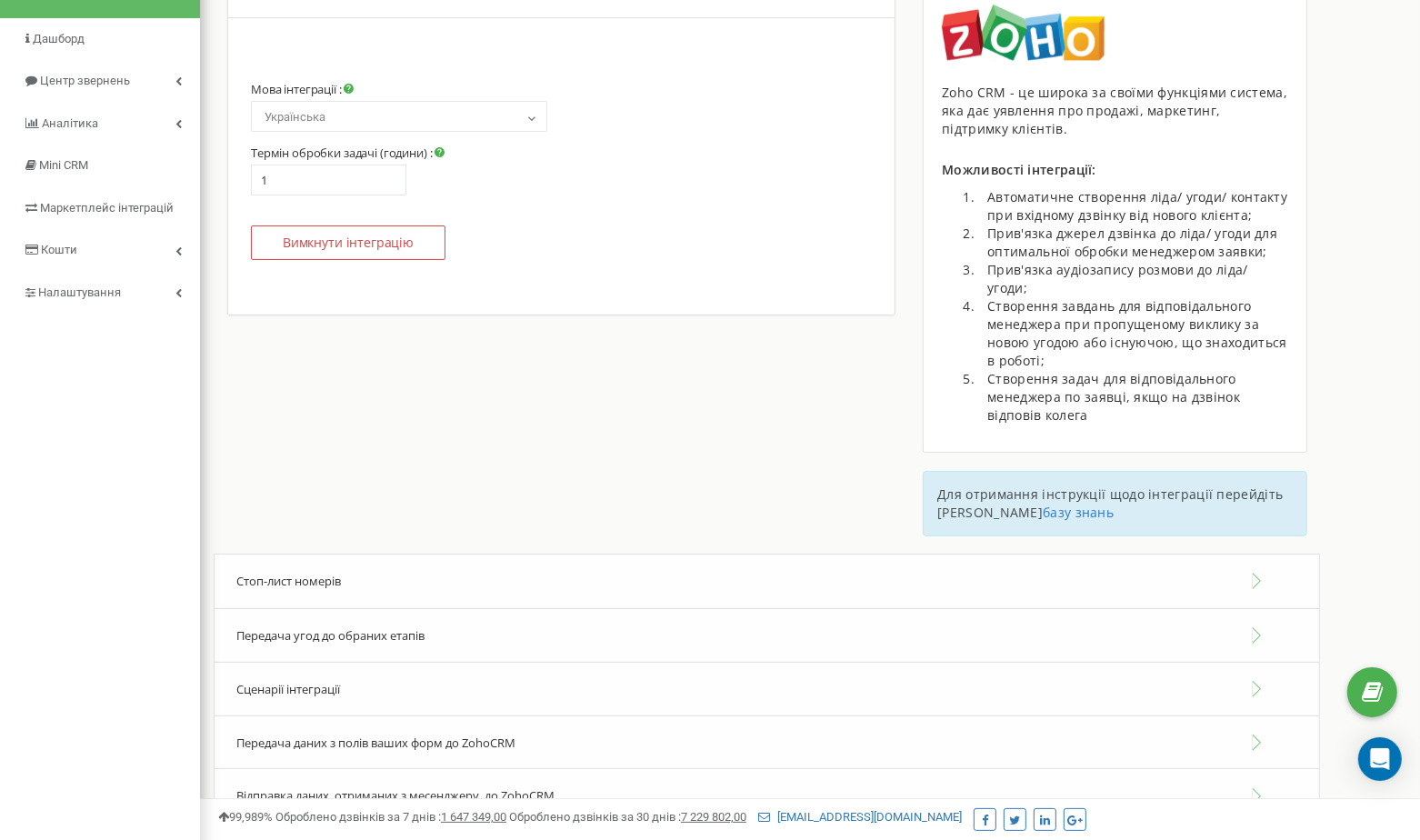 scroll, scrollTop: 143, scrollLeft: 0, axis: vertical 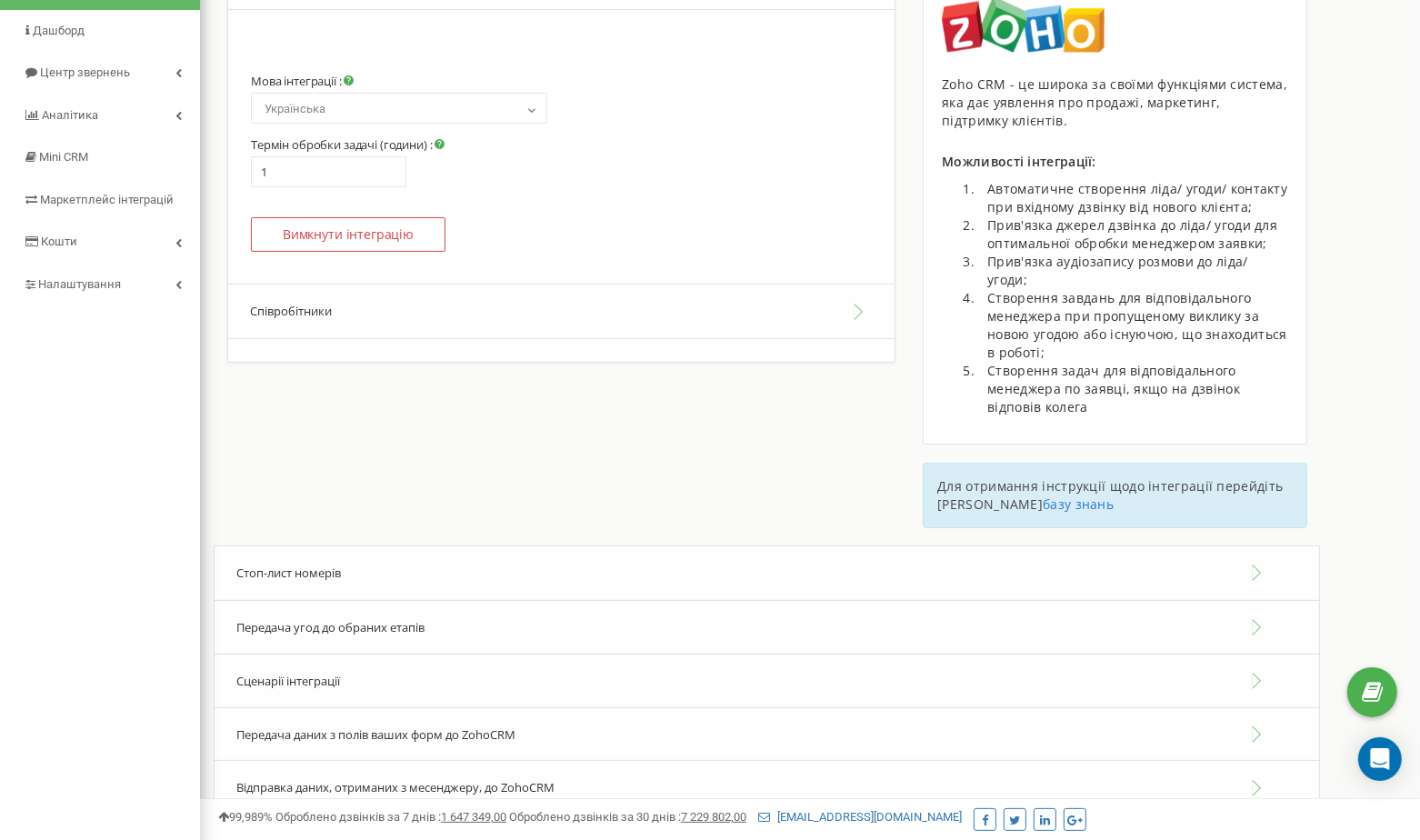 click on "Сценарії інтеграції" at bounding box center (766, 681) 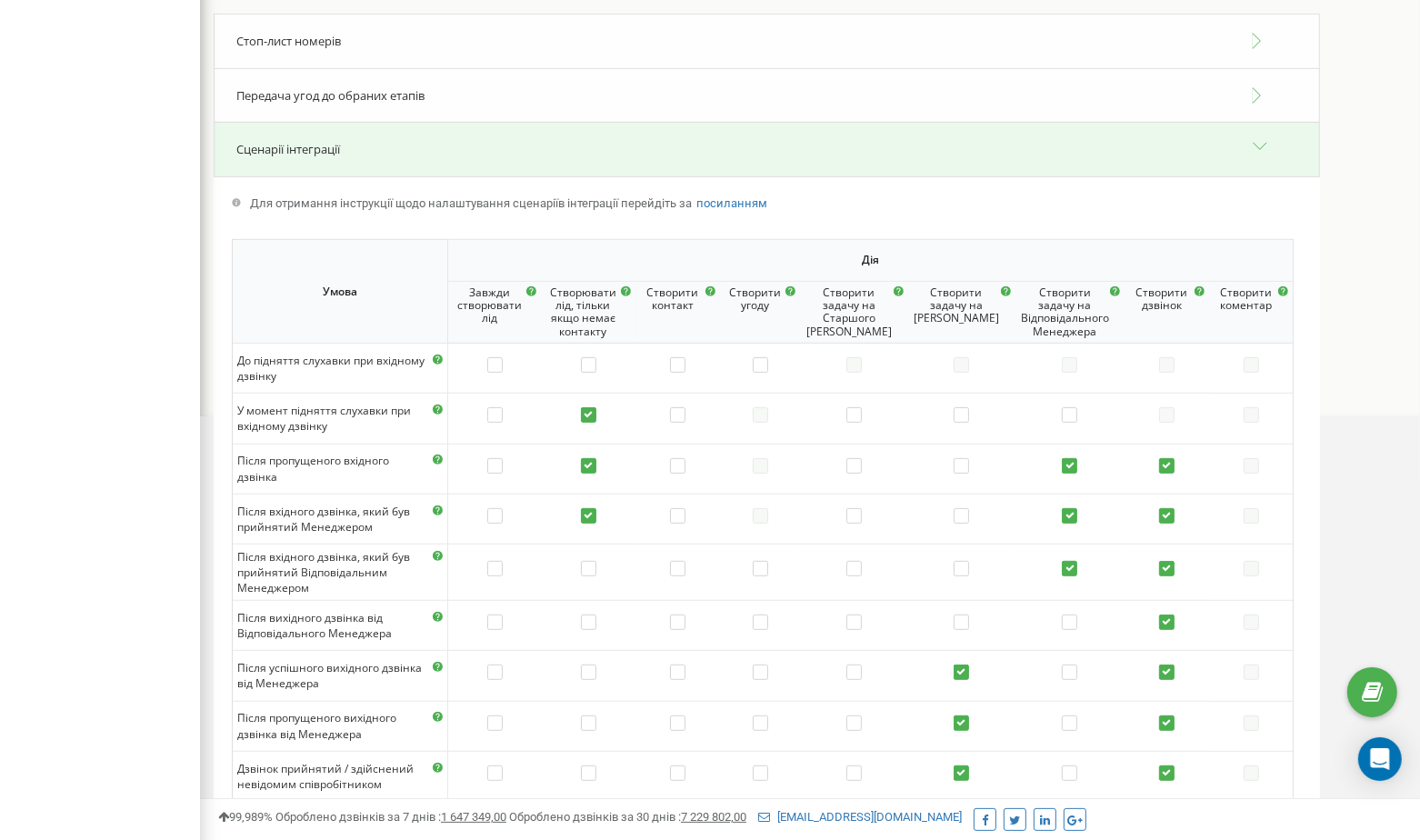 scroll, scrollTop: 682, scrollLeft: 0, axis: vertical 